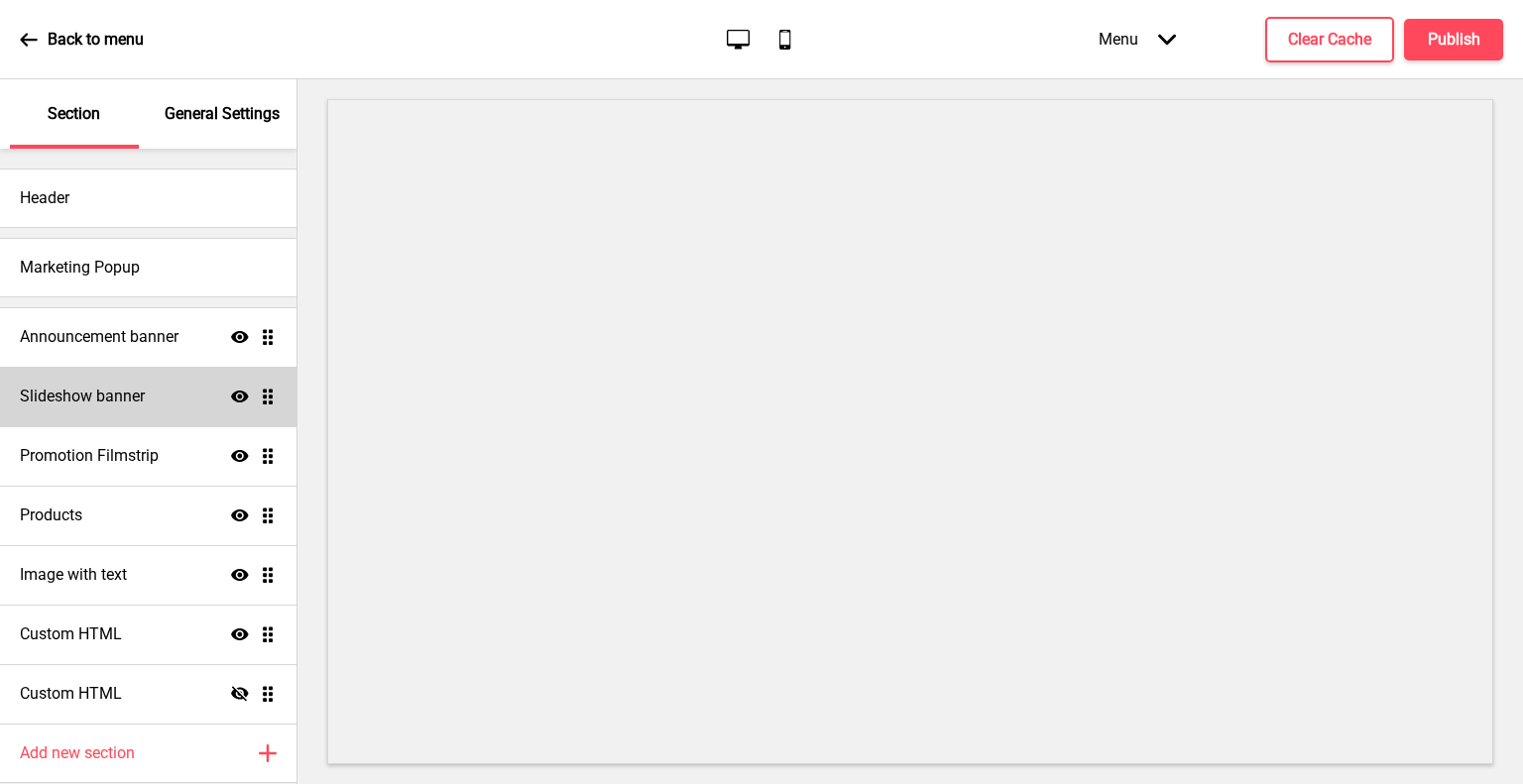 scroll, scrollTop: 0, scrollLeft: 0, axis: both 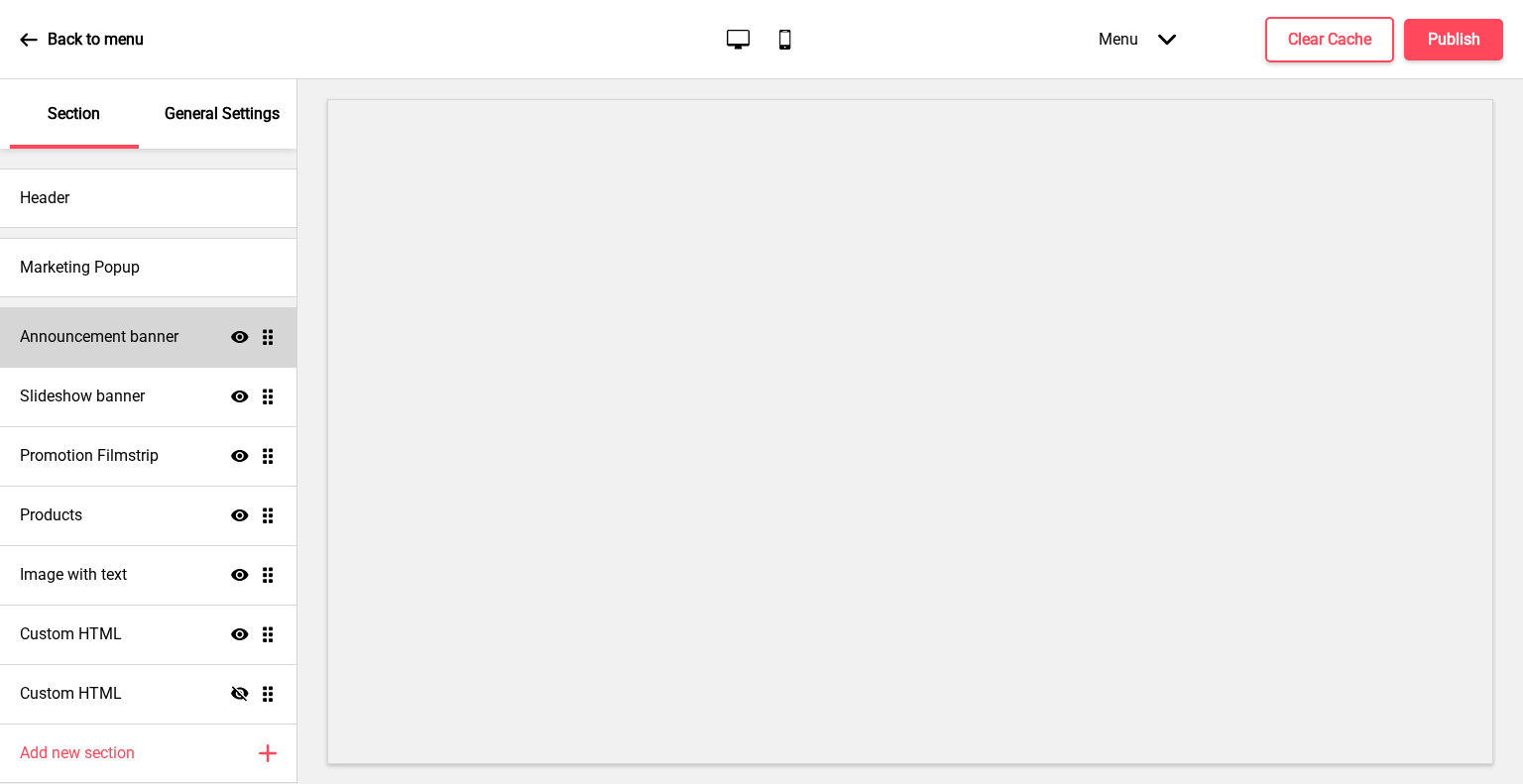 click on "Announcement banner" at bounding box center (99, 337) 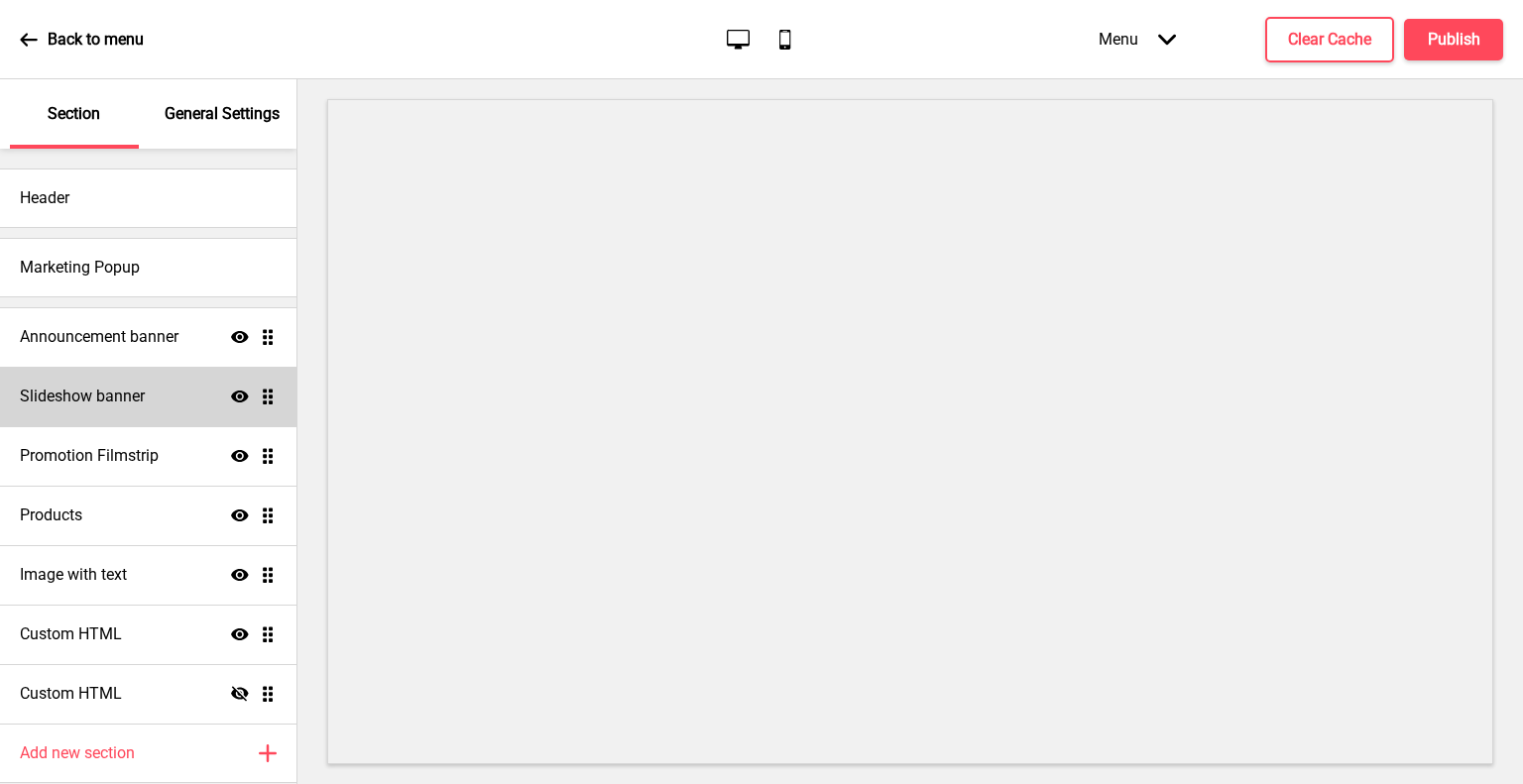 click on "Slideshow banner Show Drag" at bounding box center [148, 337] 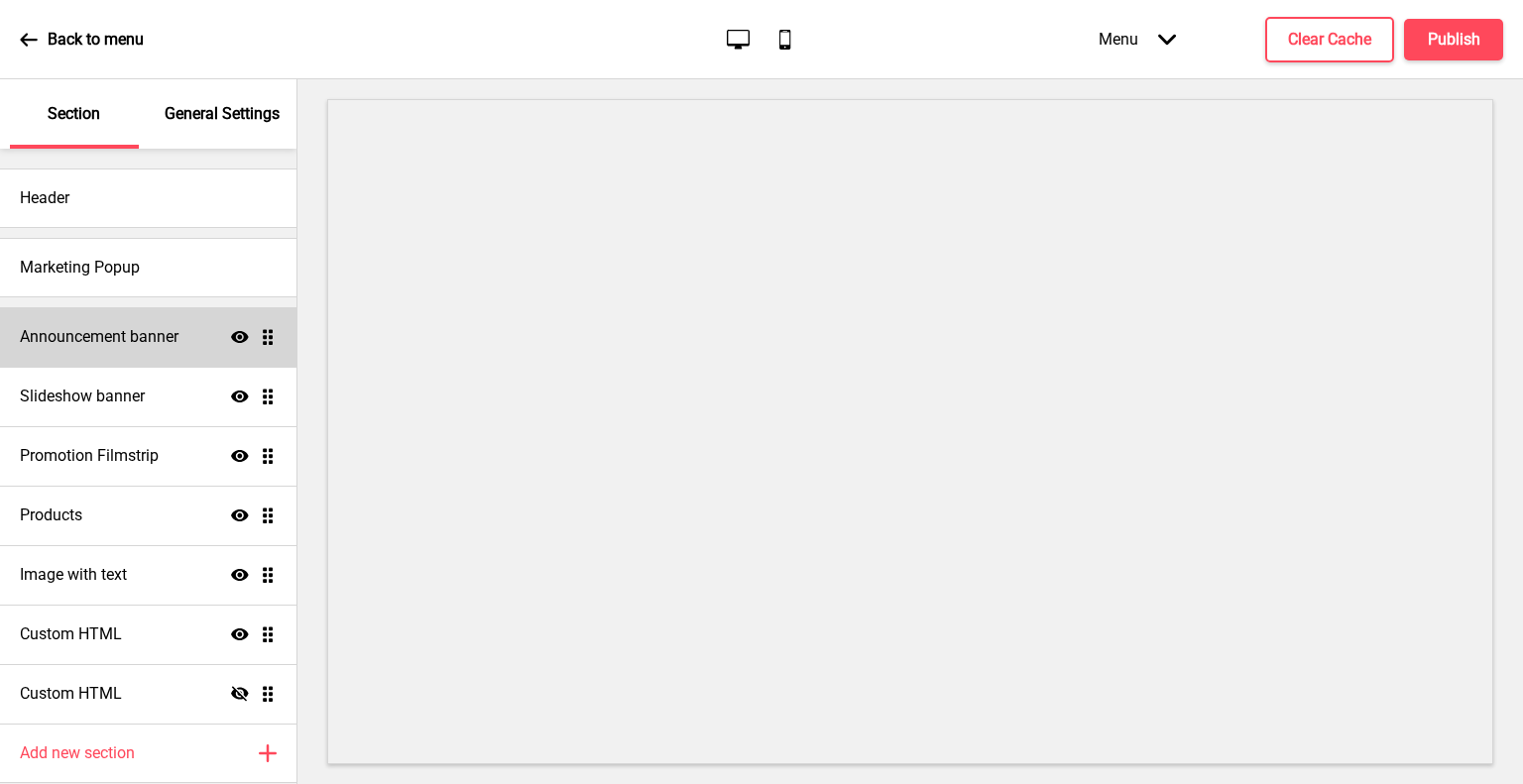 click on "Announcement banner Show Drag" at bounding box center [148, 337] 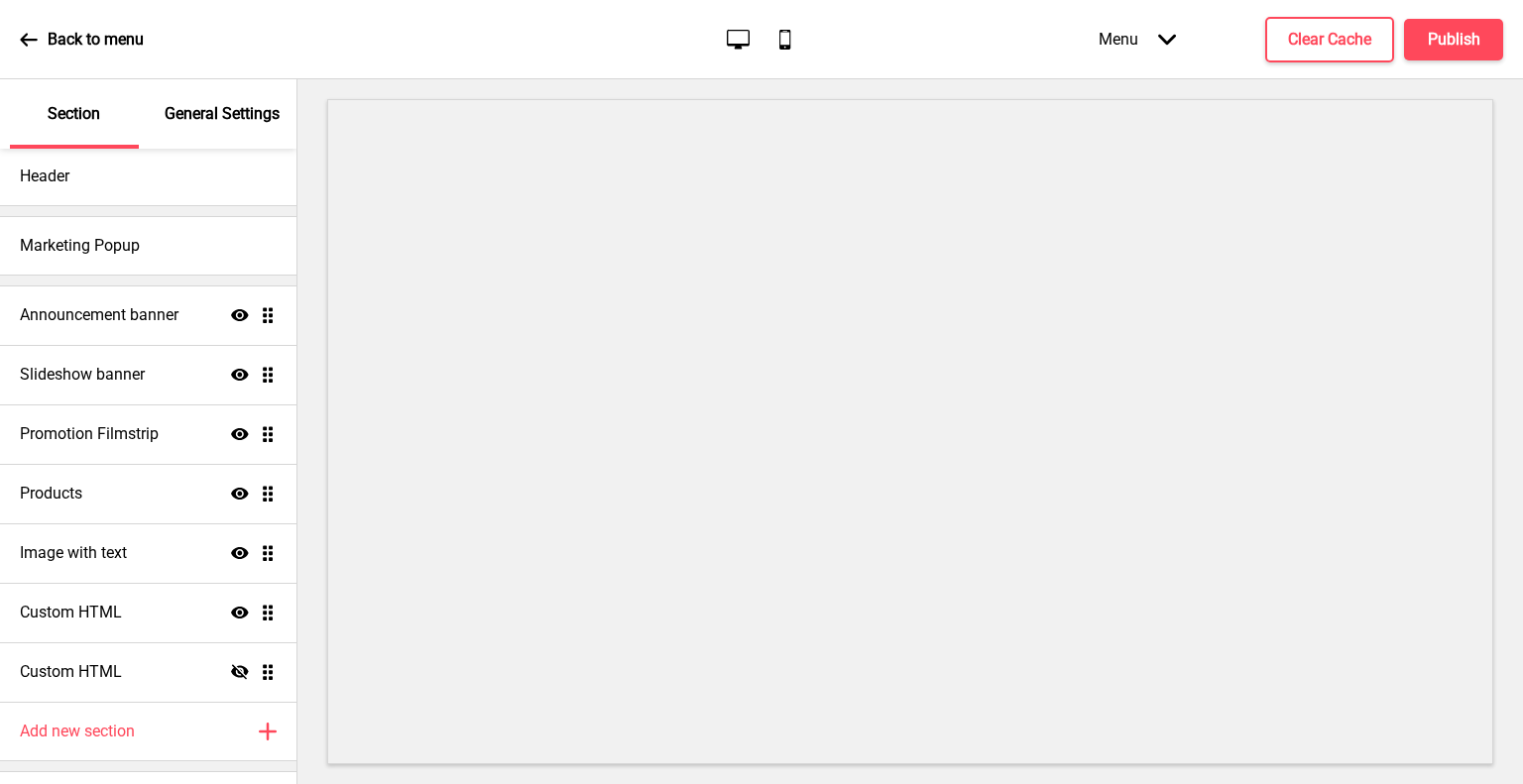 scroll, scrollTop: 0, scrollLeft: 0, axis: both 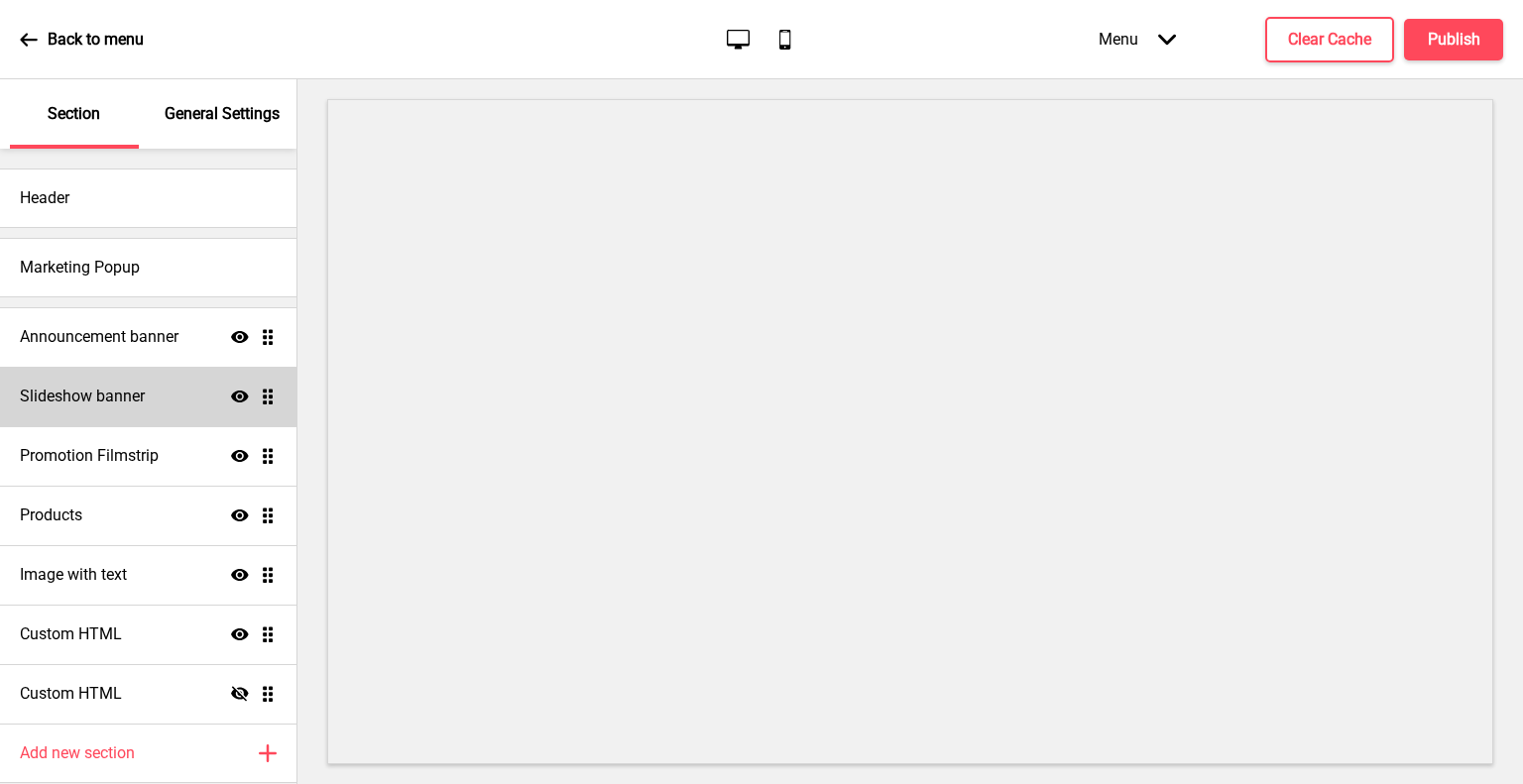 click on "Slideshow banner" at bounding box center [99, 337] 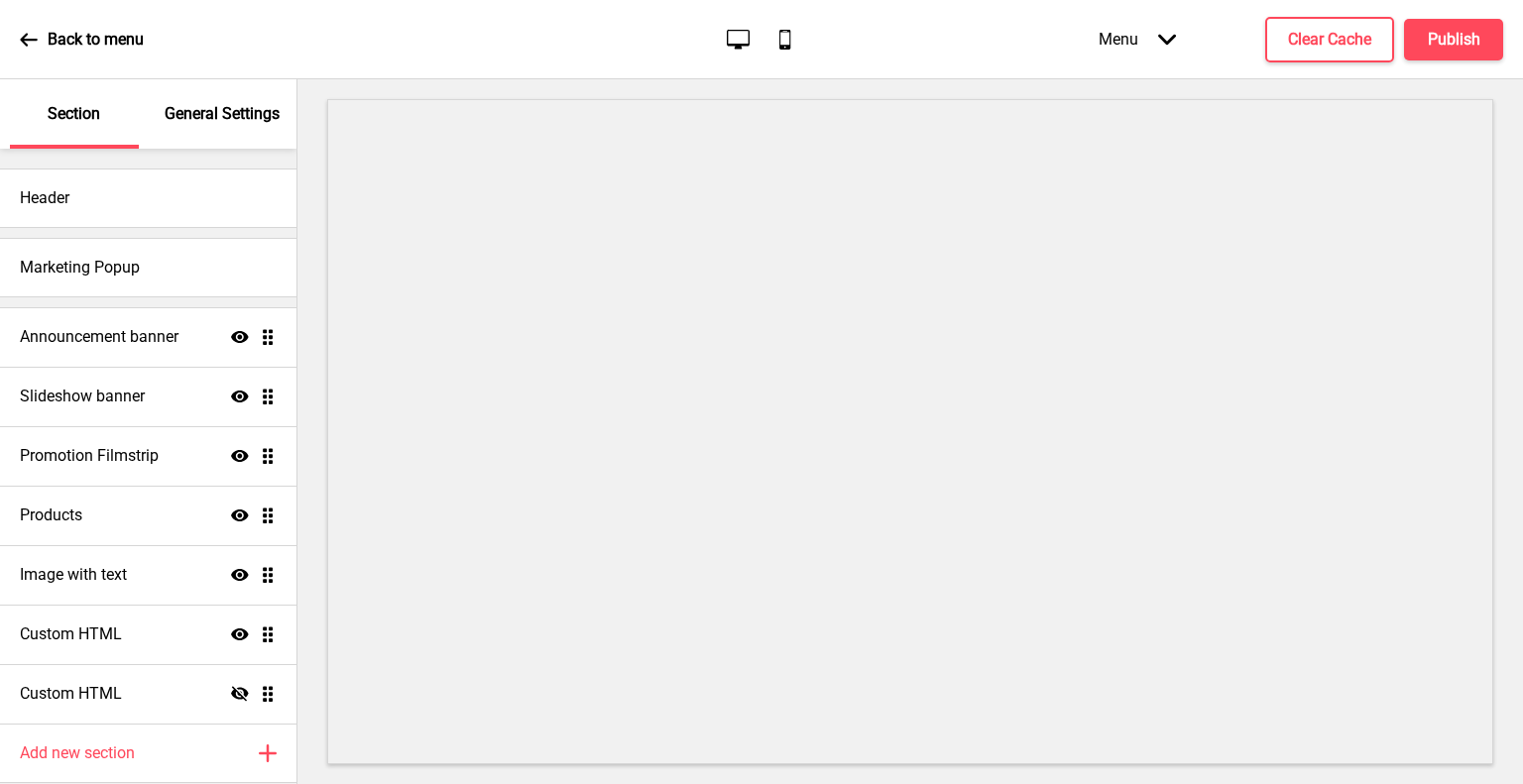 scroll, scrollTop: 0, scrollLeft: 0, axis: both 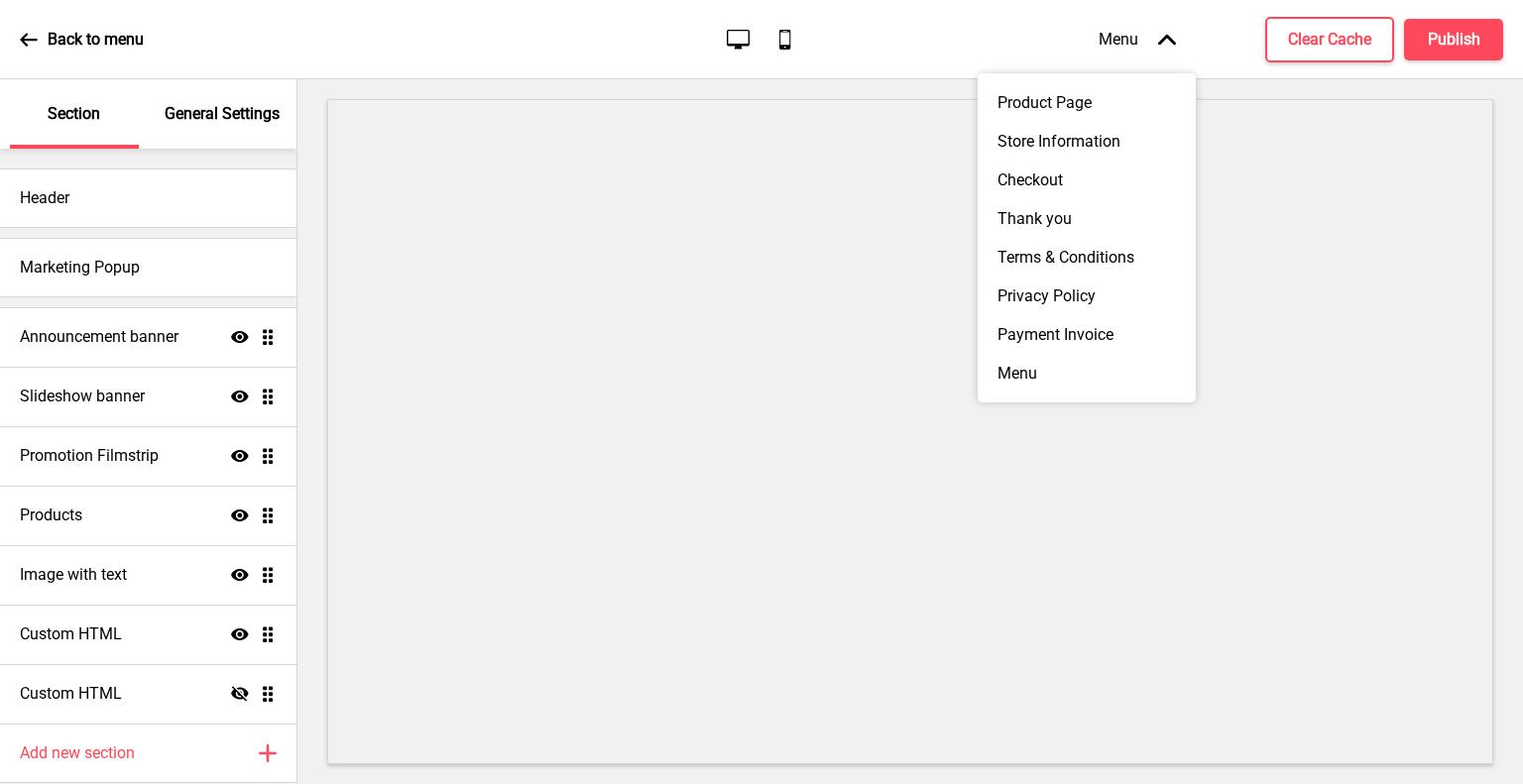 click on "Menu Arrow up" at bounding box center (1137, 39) 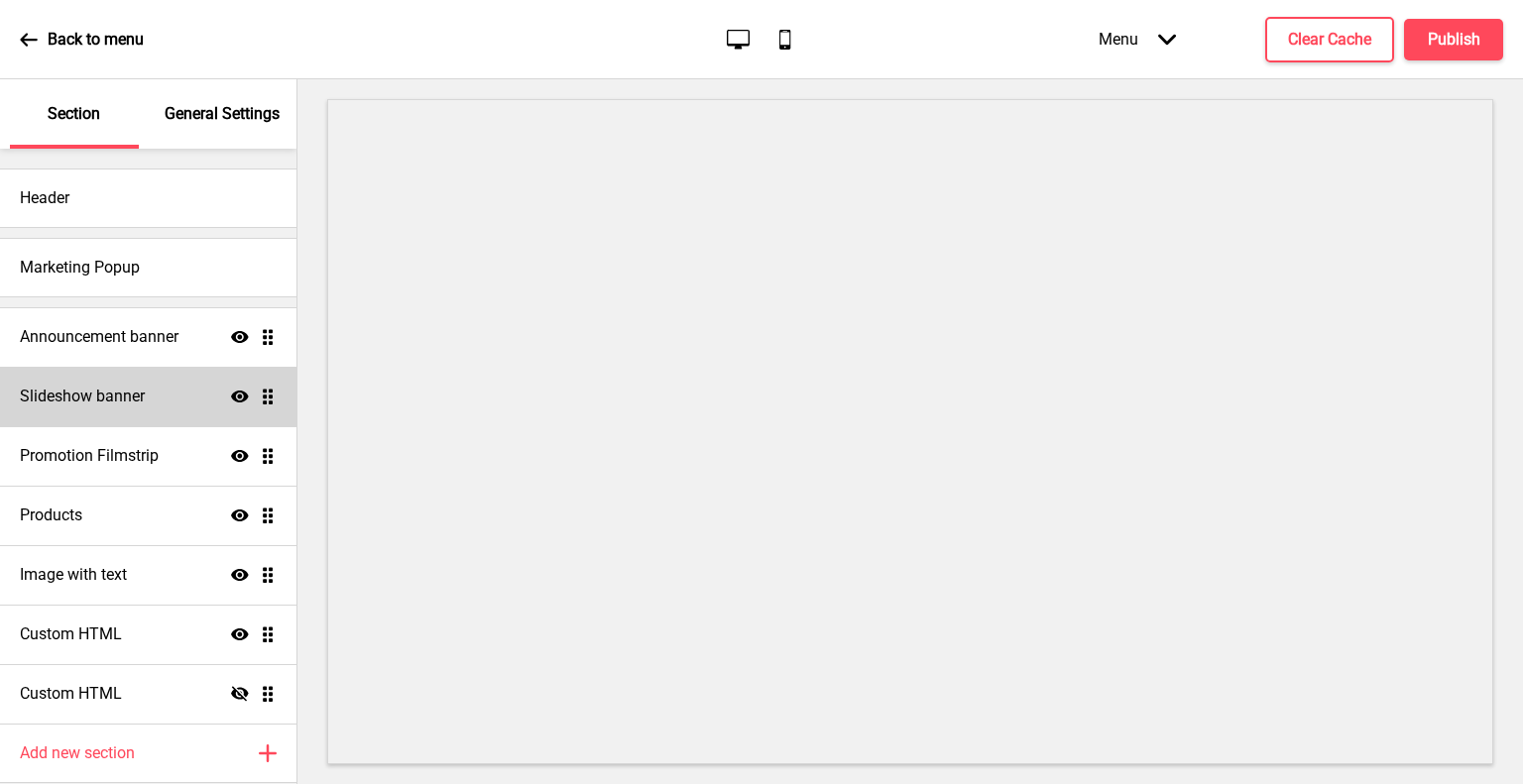 click on "Slideshow banner" at bounding box center (99, 337) 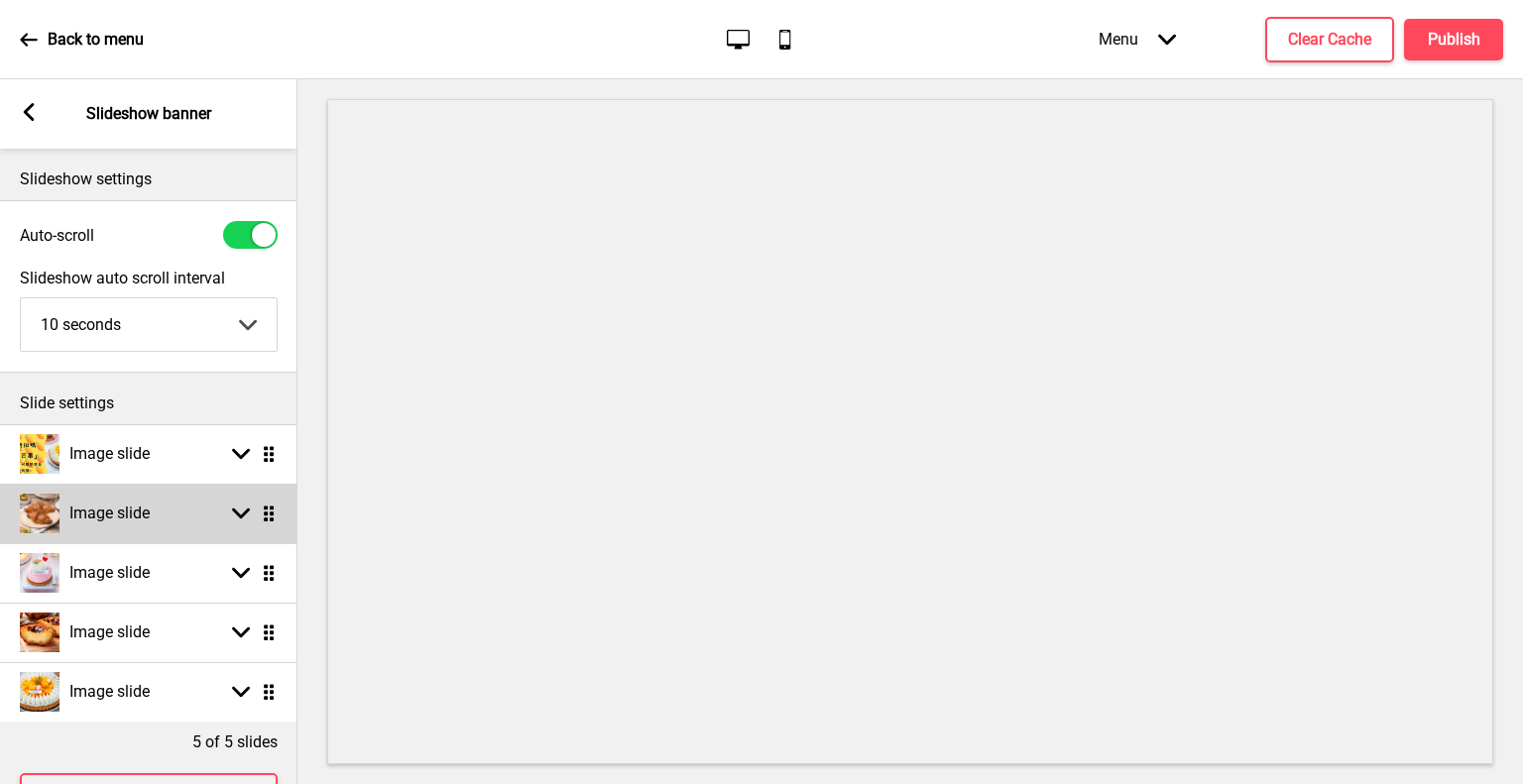 click on "Image slide" at bounding box center [84, 513] 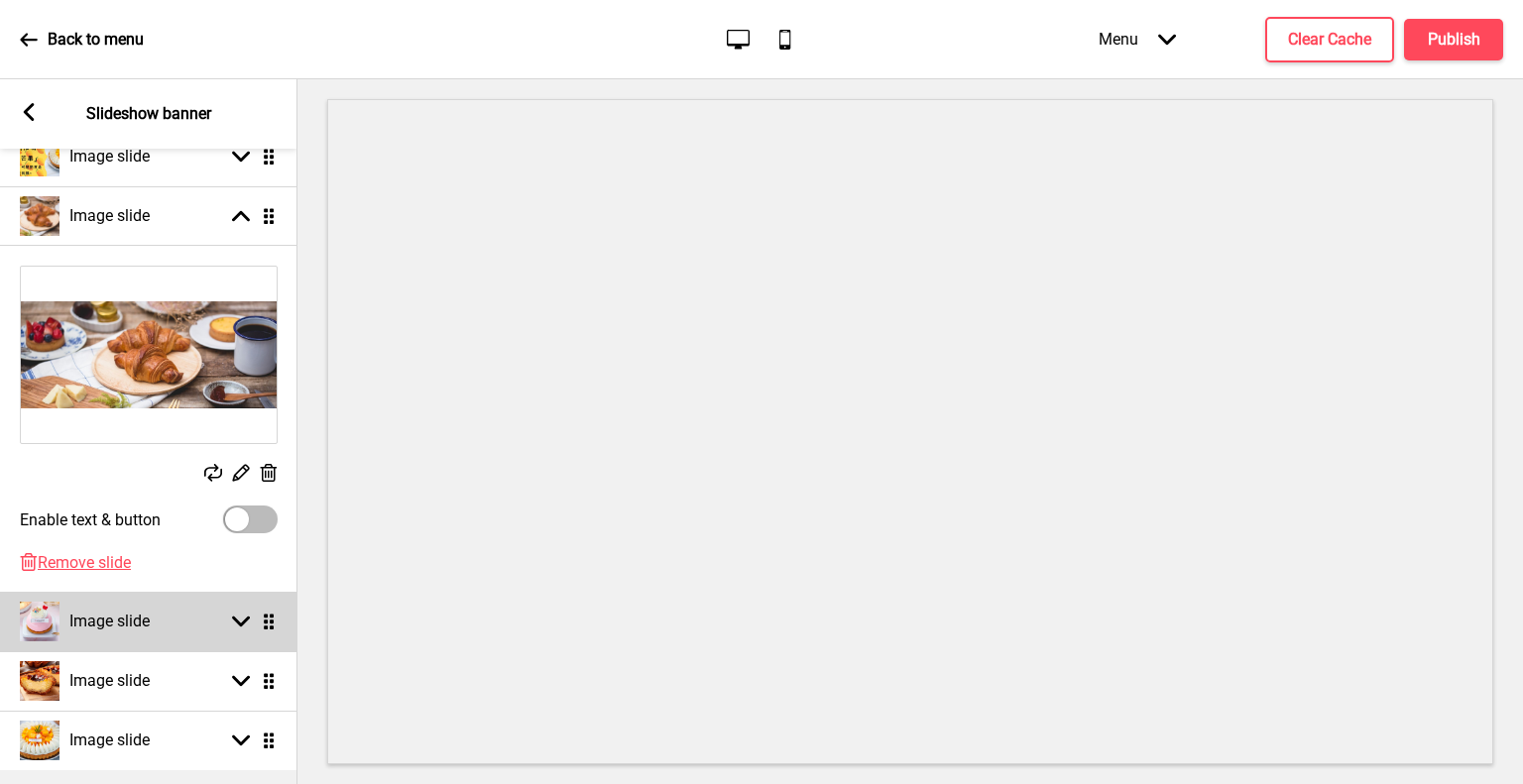 scroll, scrollTop: 198, scrollLeft: 0, axis: vertical 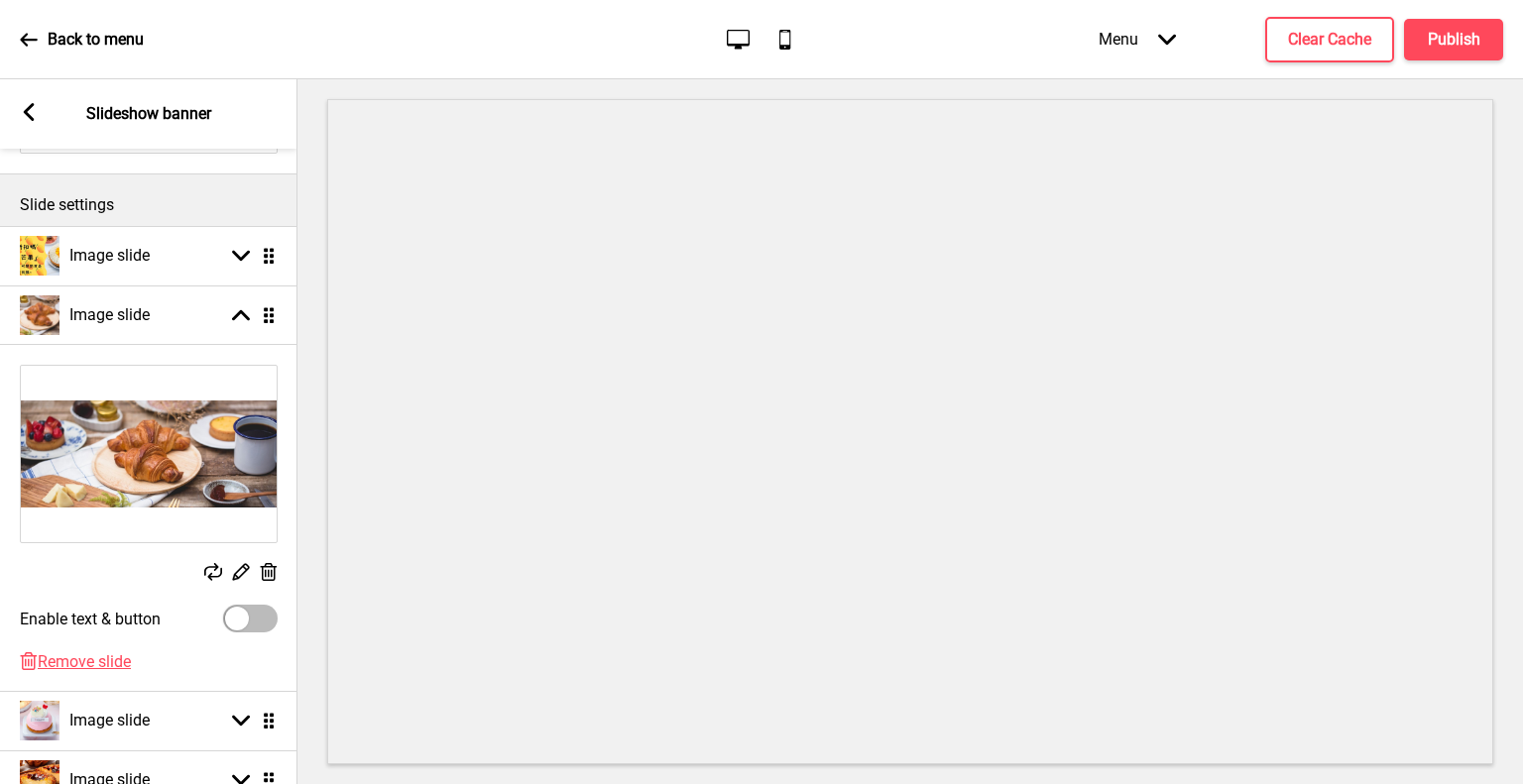 click at bounding box center (213, 572) 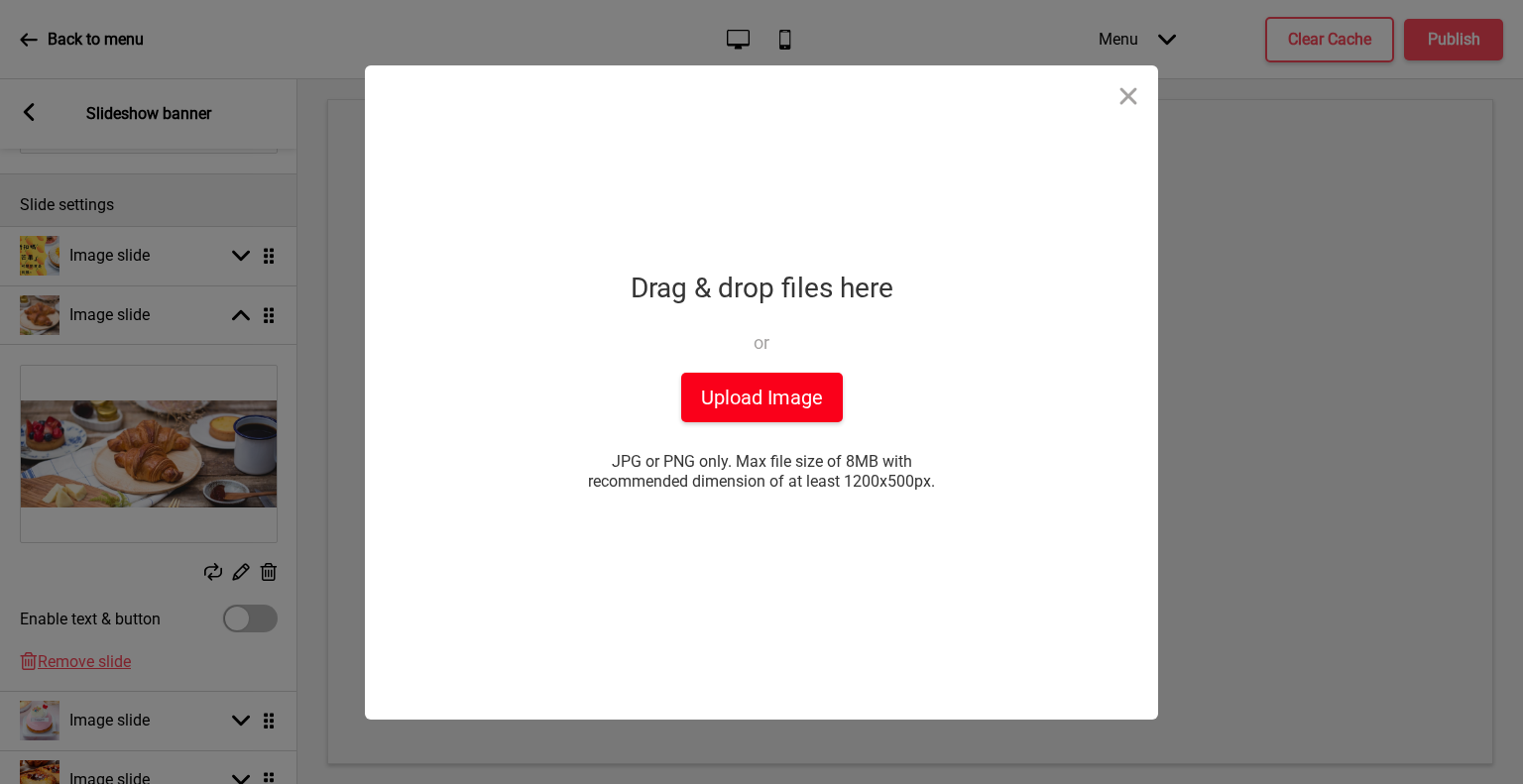 click on "Upload Image" at bounding box center (762, 397) 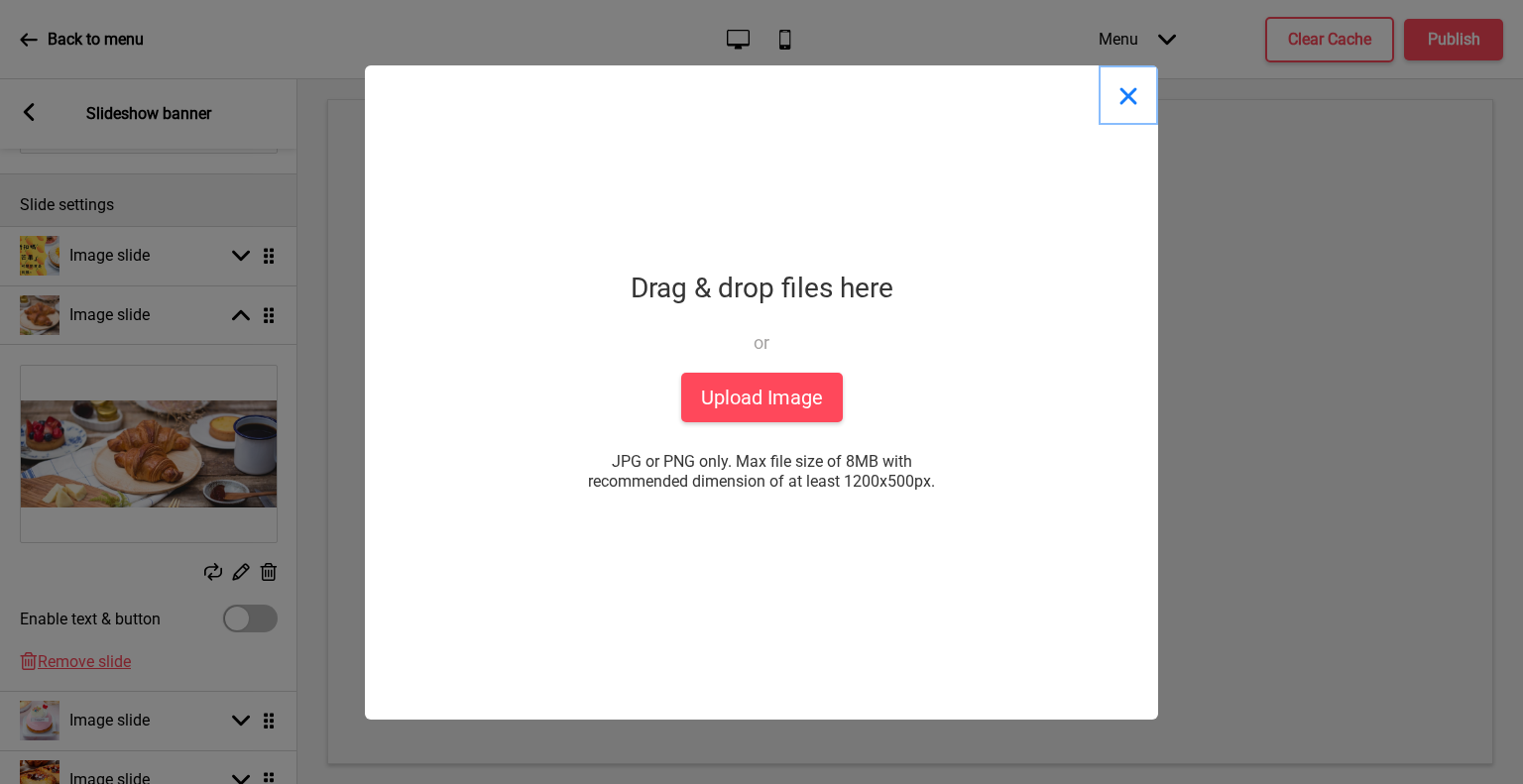 click at bounding box center (1128, 95) 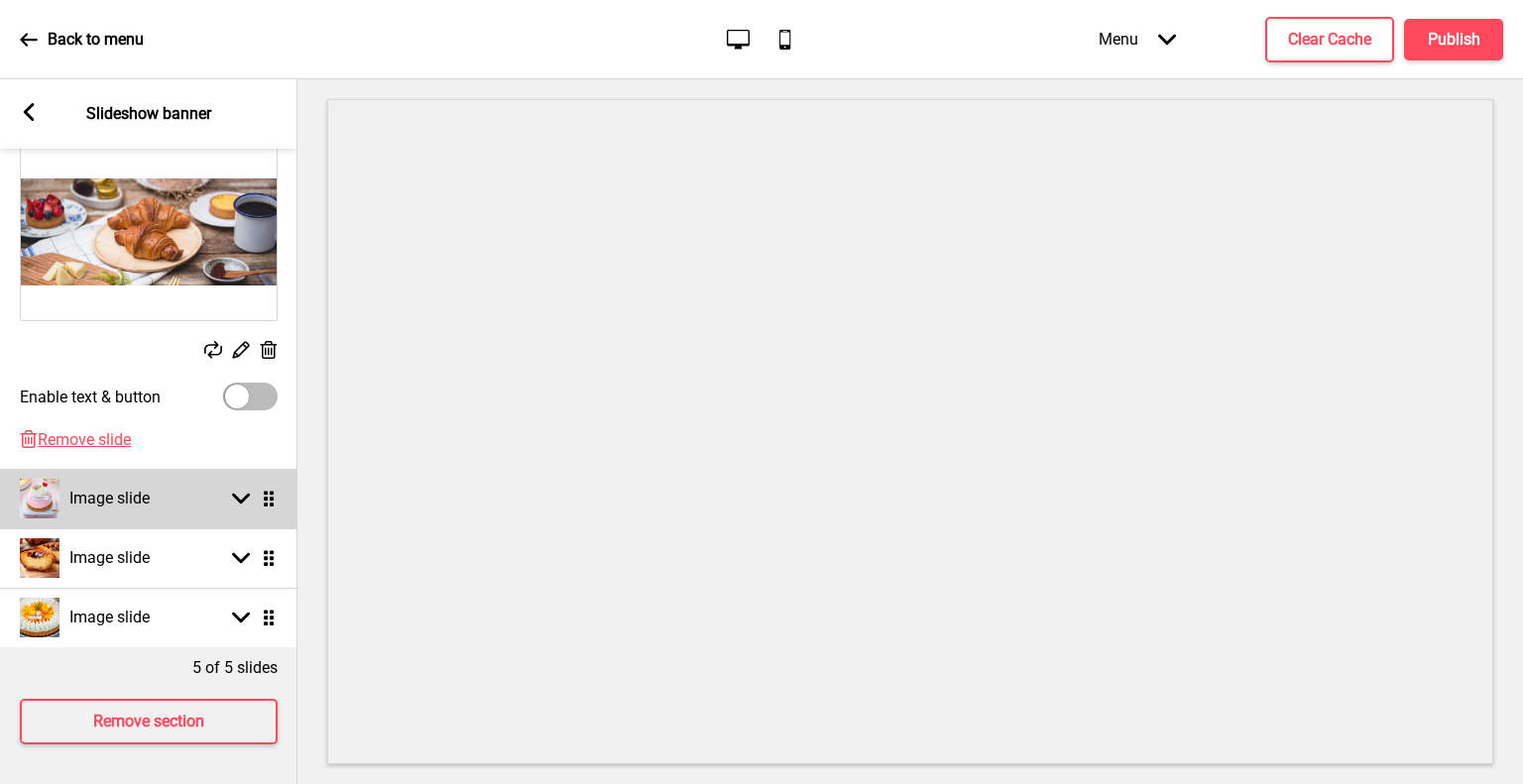 scroll, scrollTop: 433, scrollLeft: 0, axis: vertical 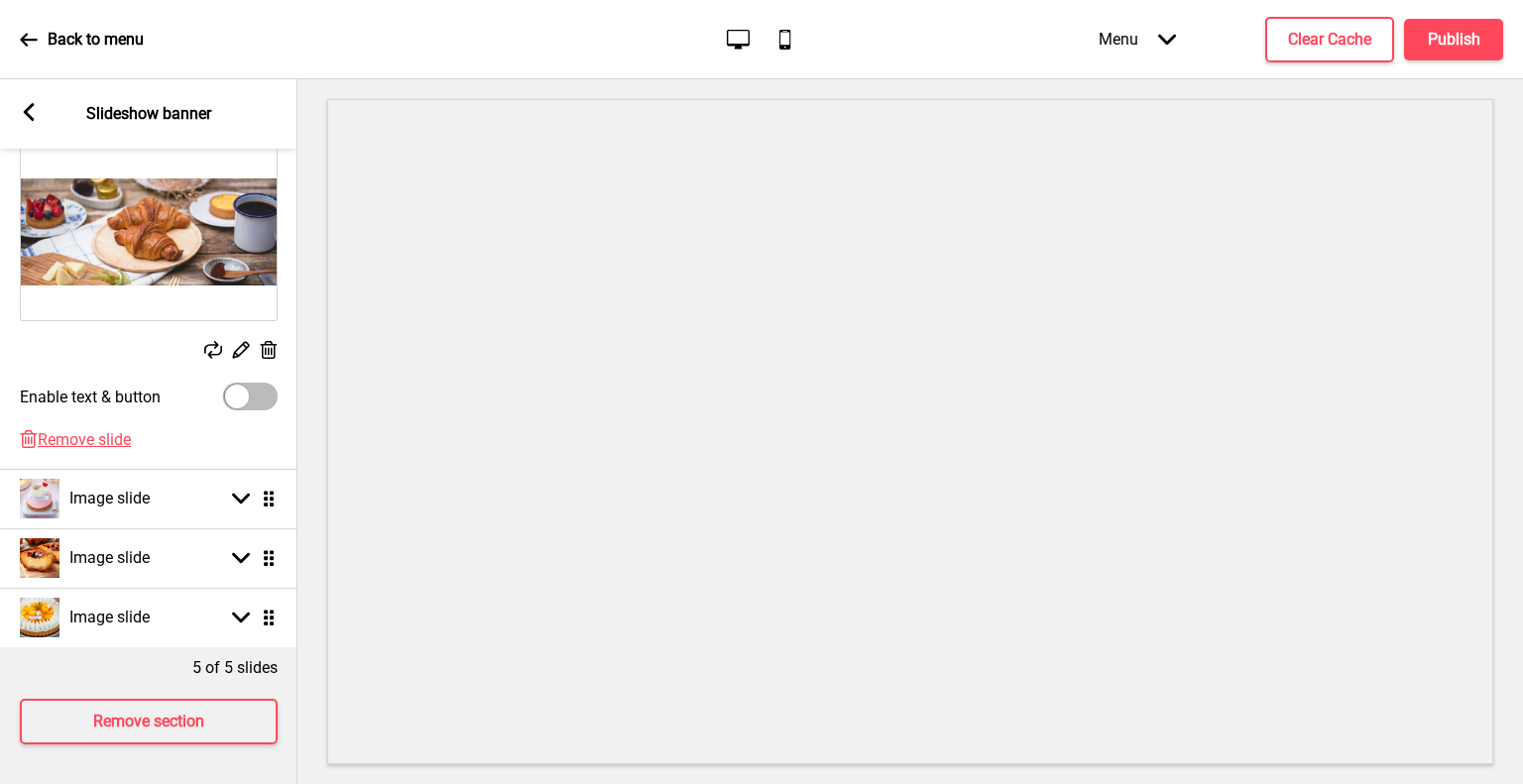 click at bounding box center [149, 232] 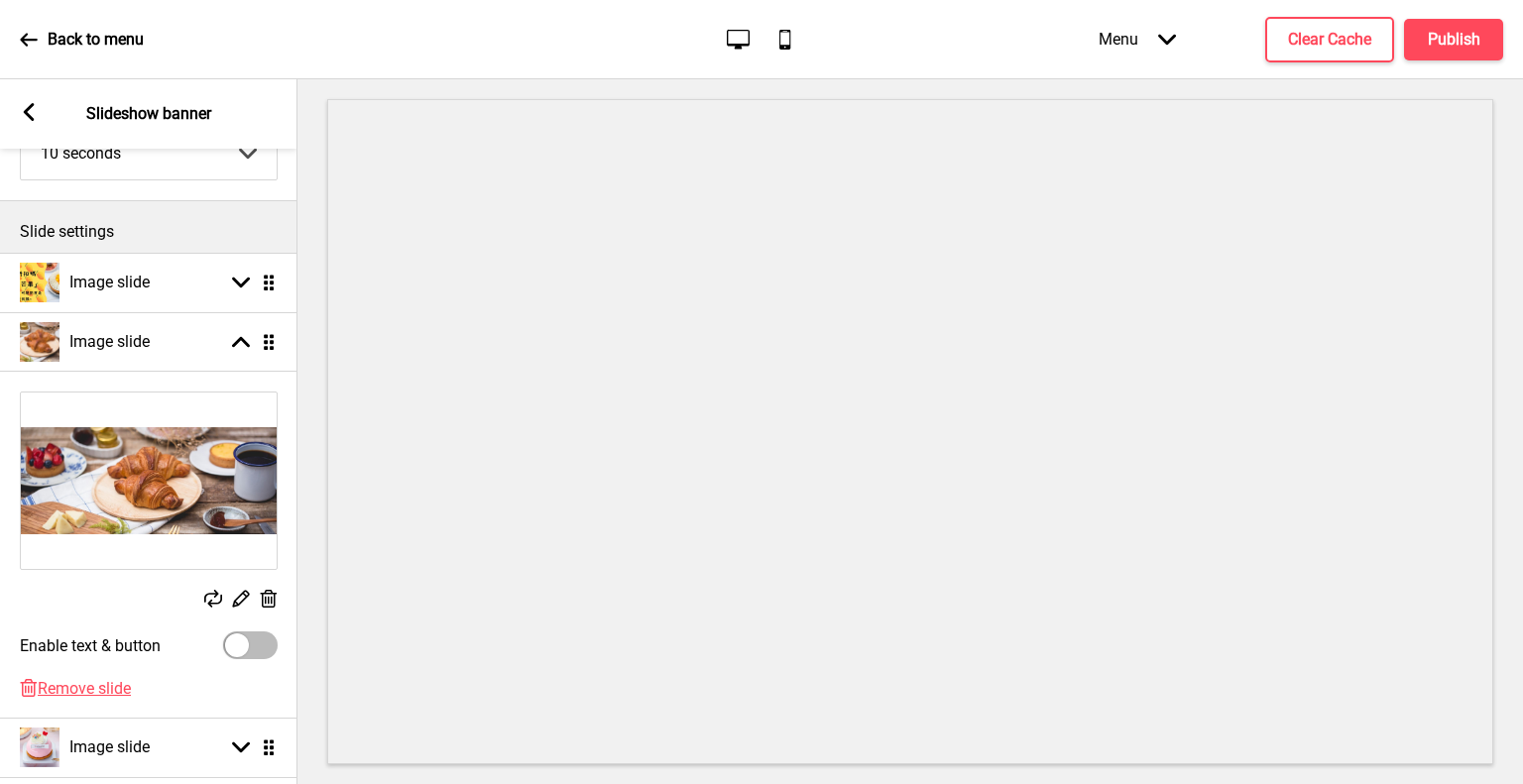 scroll, scrollTop: 37, scrollLeft: 0, axis: vertical 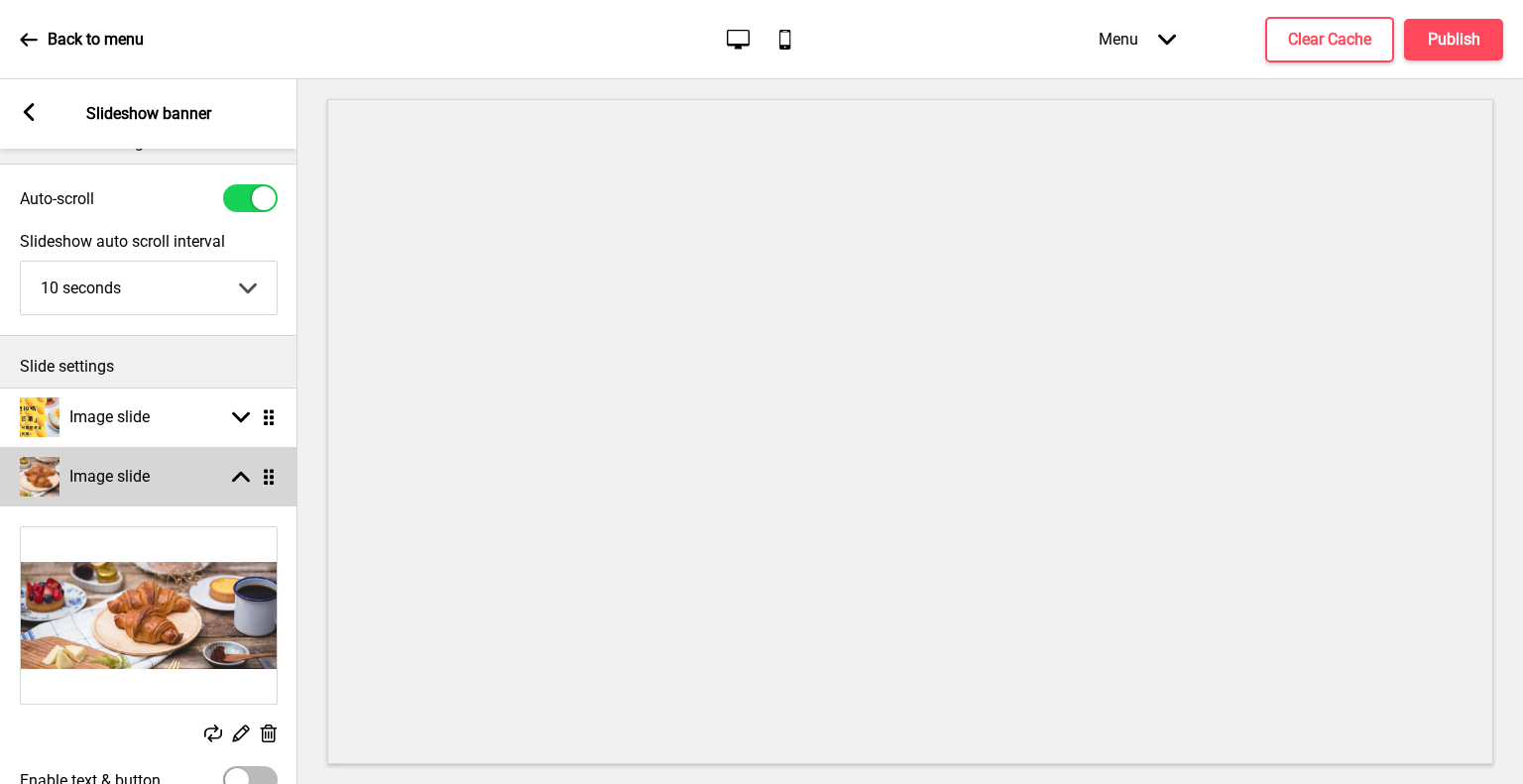click on "Image slide" at bounding box center [109, 477] 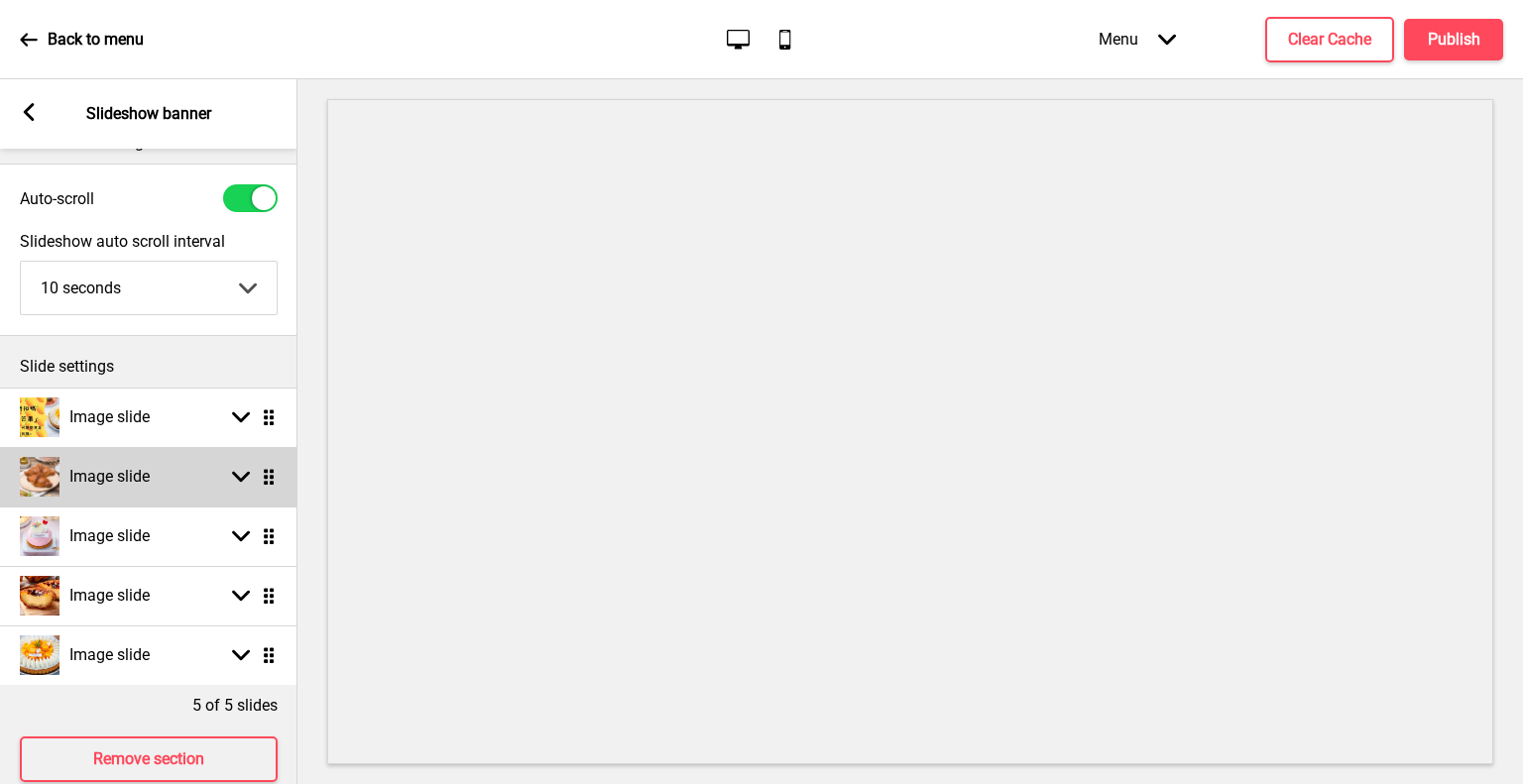 click on "Image slide Arrow down Drag" at bounding box center [149, 477] 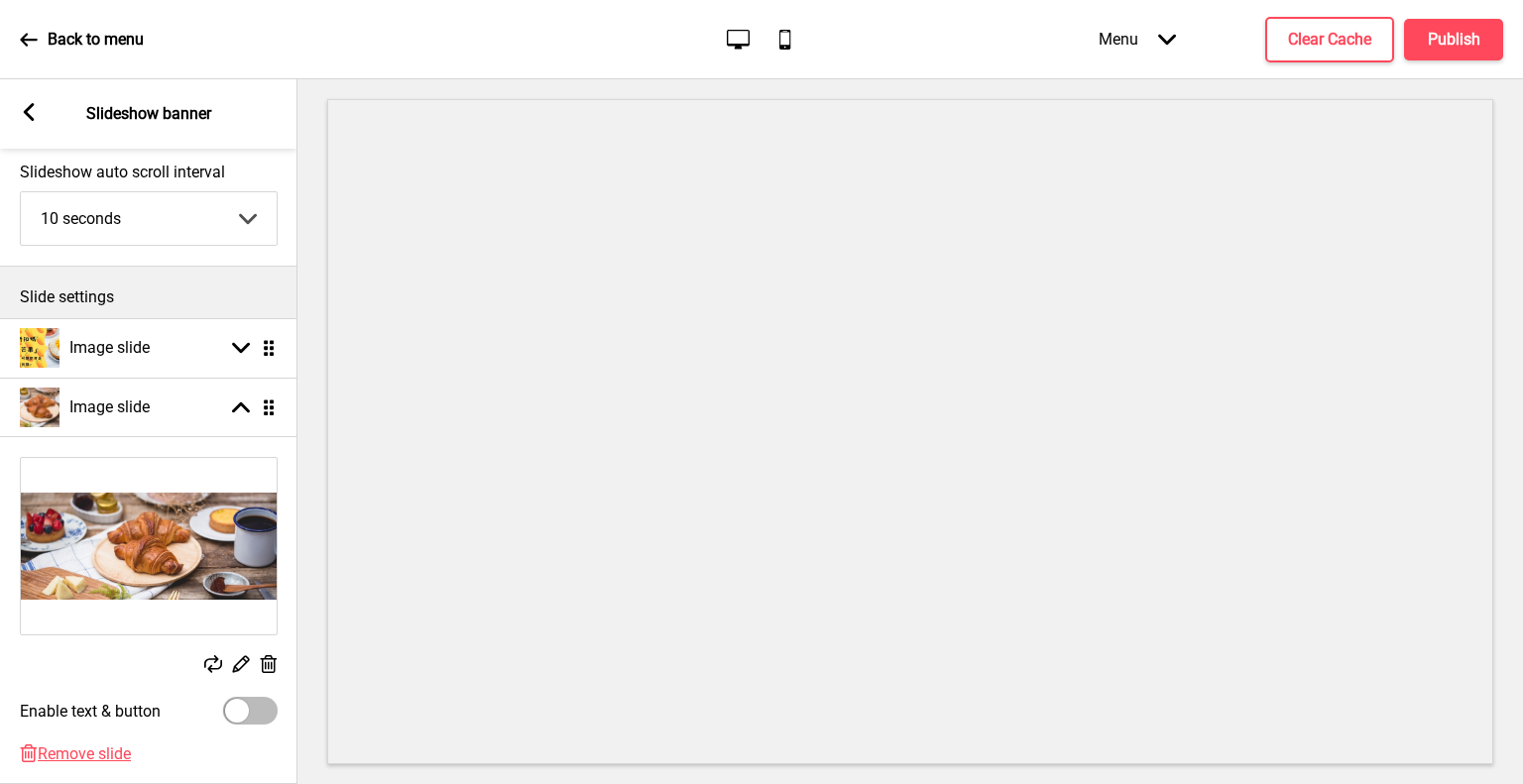 scroll, scrollTop: 136, scrollLeft: 0, axis: vertical 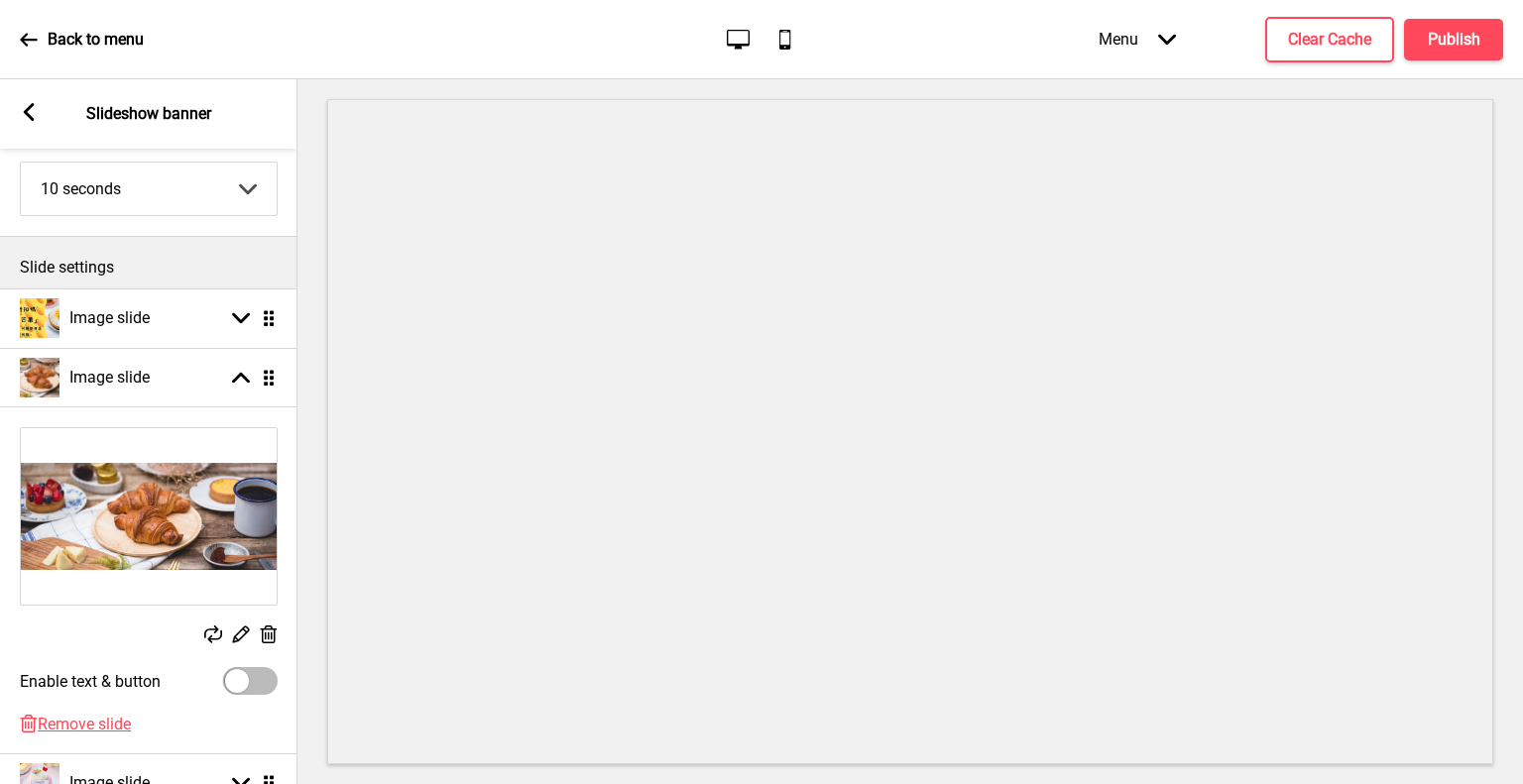 click at bounding box center [213, 634] 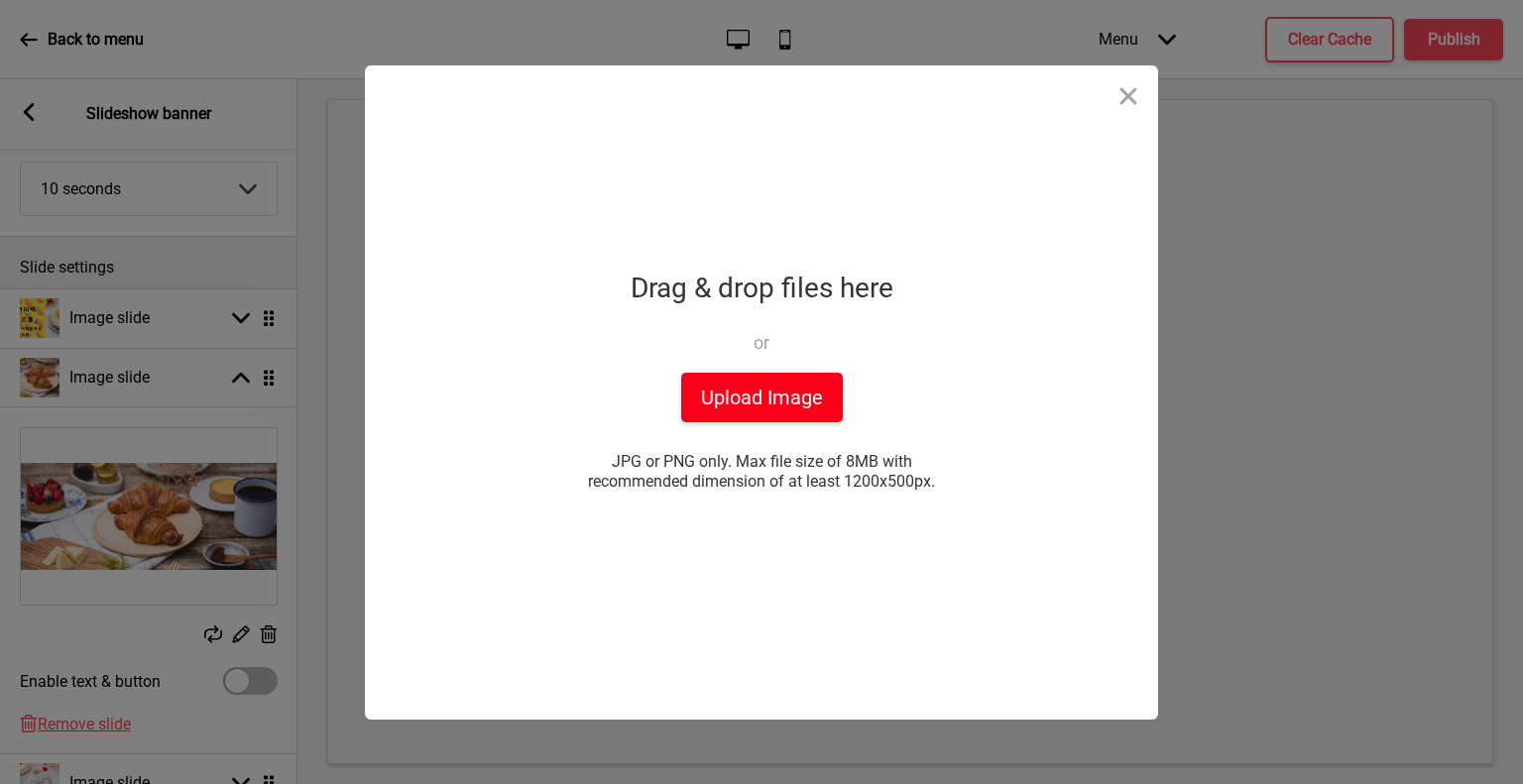 click on "Upload Image" at bounding box center [762, 397] 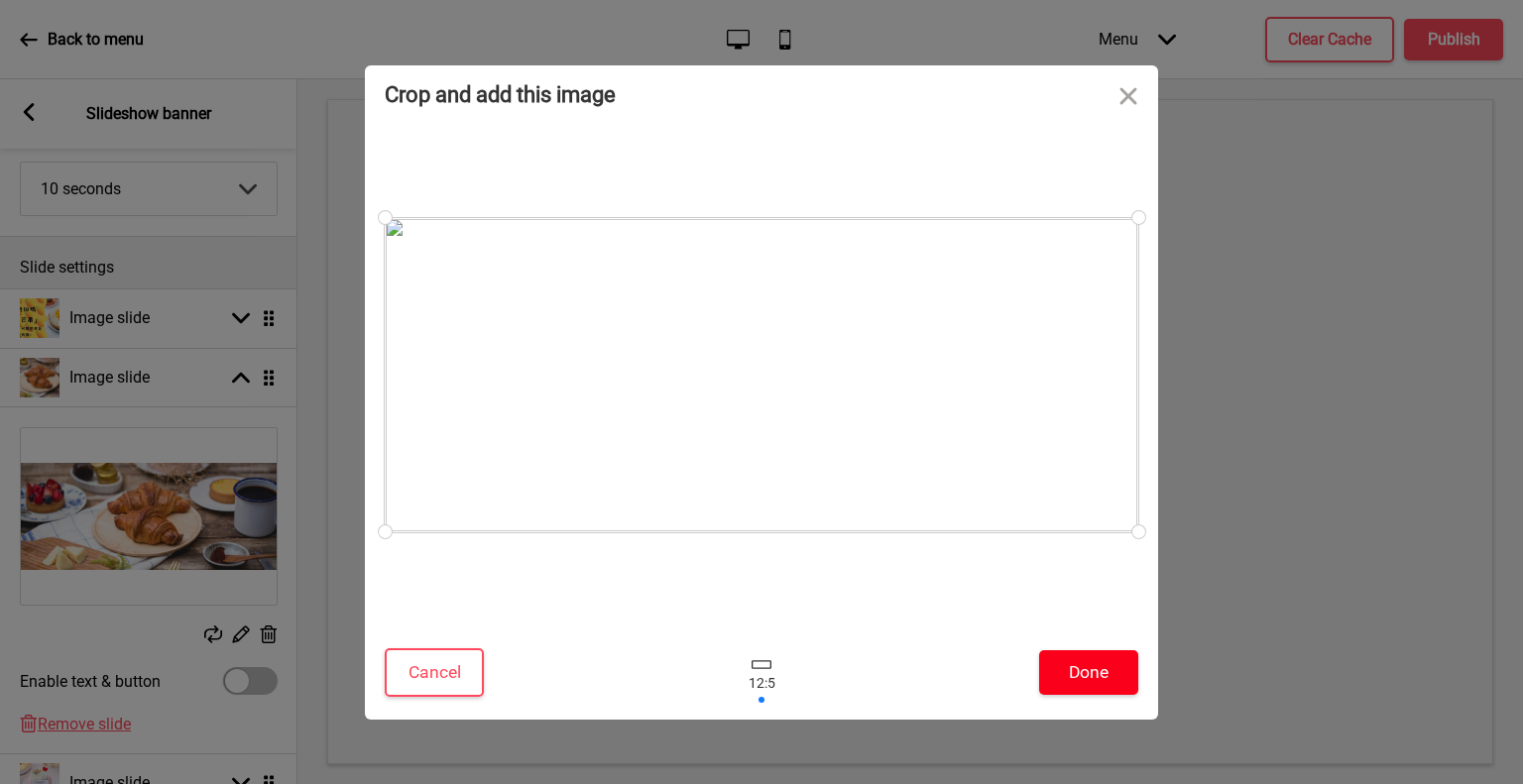 click on "Done" at bounding box center (1089, 672) 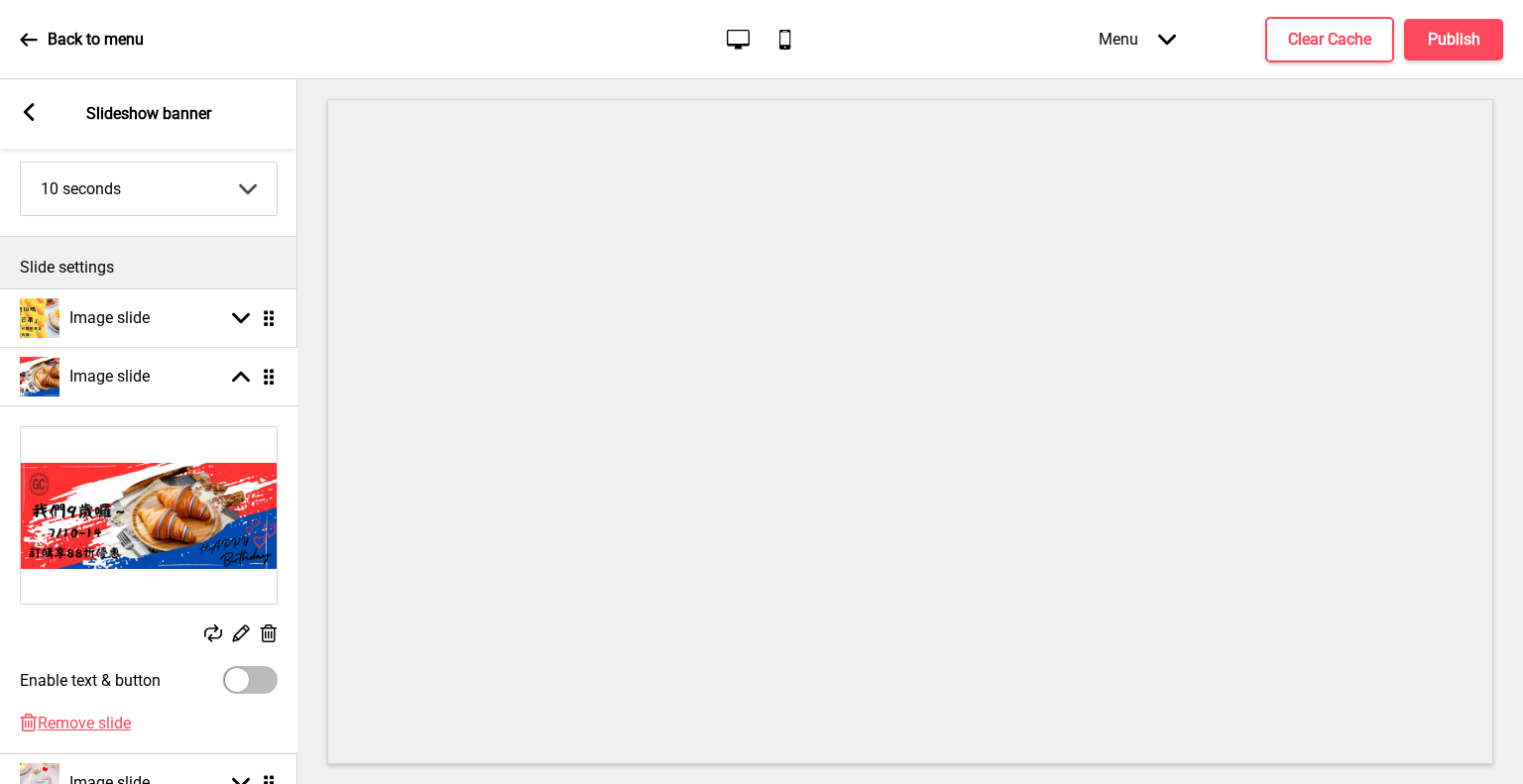 click on "Image slide Arrow down Drag Image slide Arrow up Drag Replace Edit Delete Enable text & button Delete Remove slide Image slide Arrow down Drag Image slide Arrow down Drag Image slide Arrow down Drag" at bounding box center [149, 610] 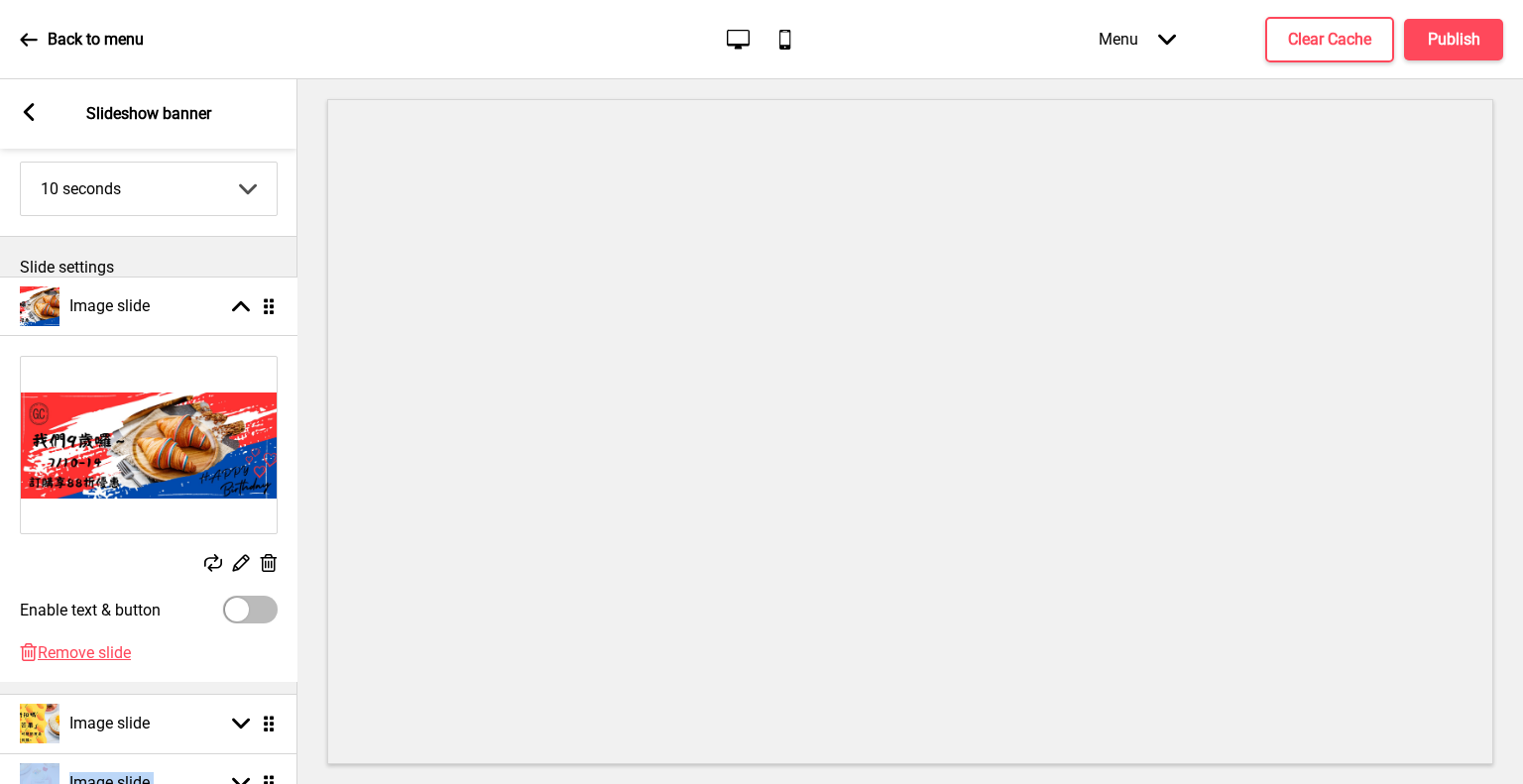 drag, startPoint x: 268, startPoint y: 378, endPoint x: 265, endPoint y: 307, distance: 71.063352 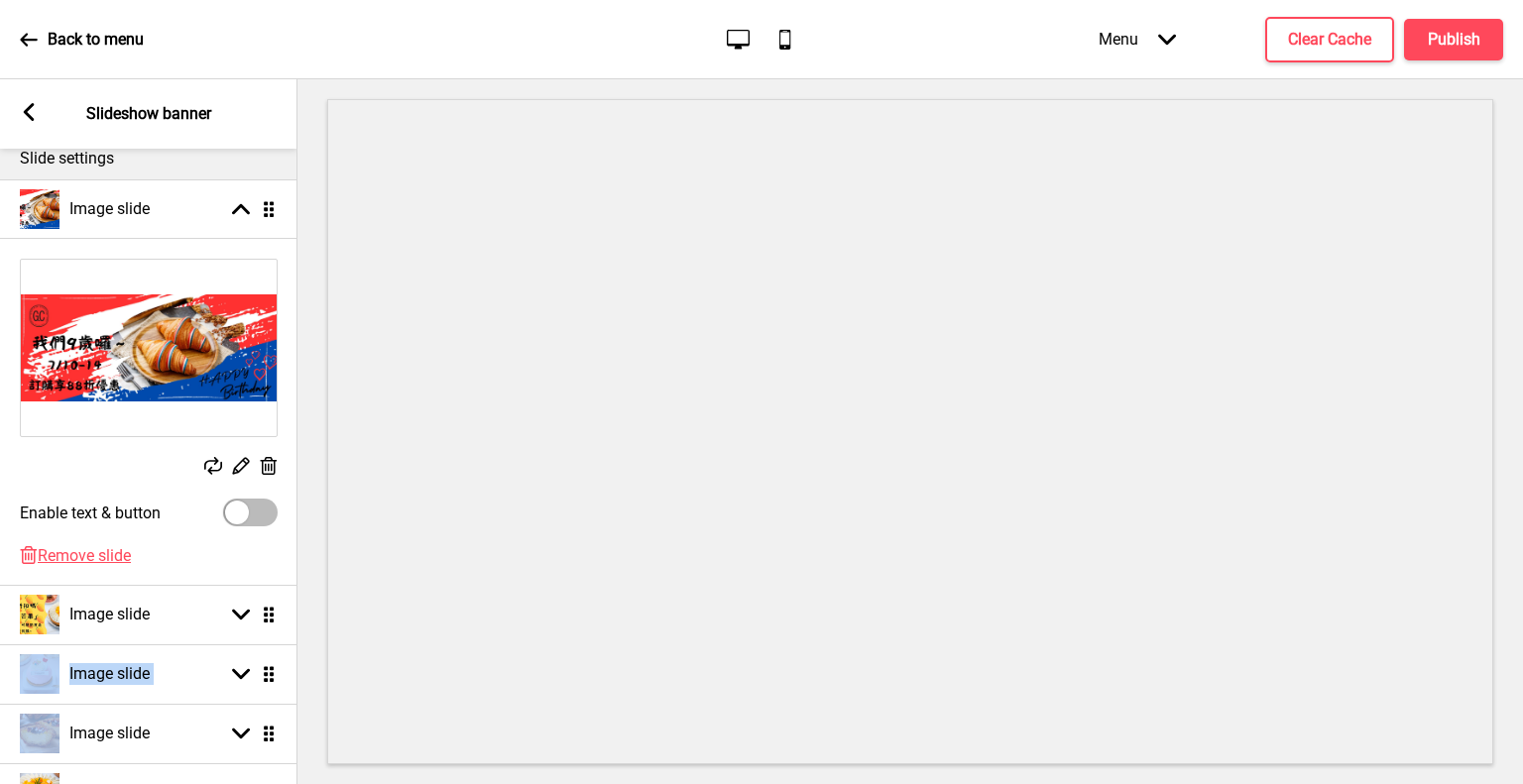 scroll, scrollTop: 334, scrollLeft: 0, axis: vertical 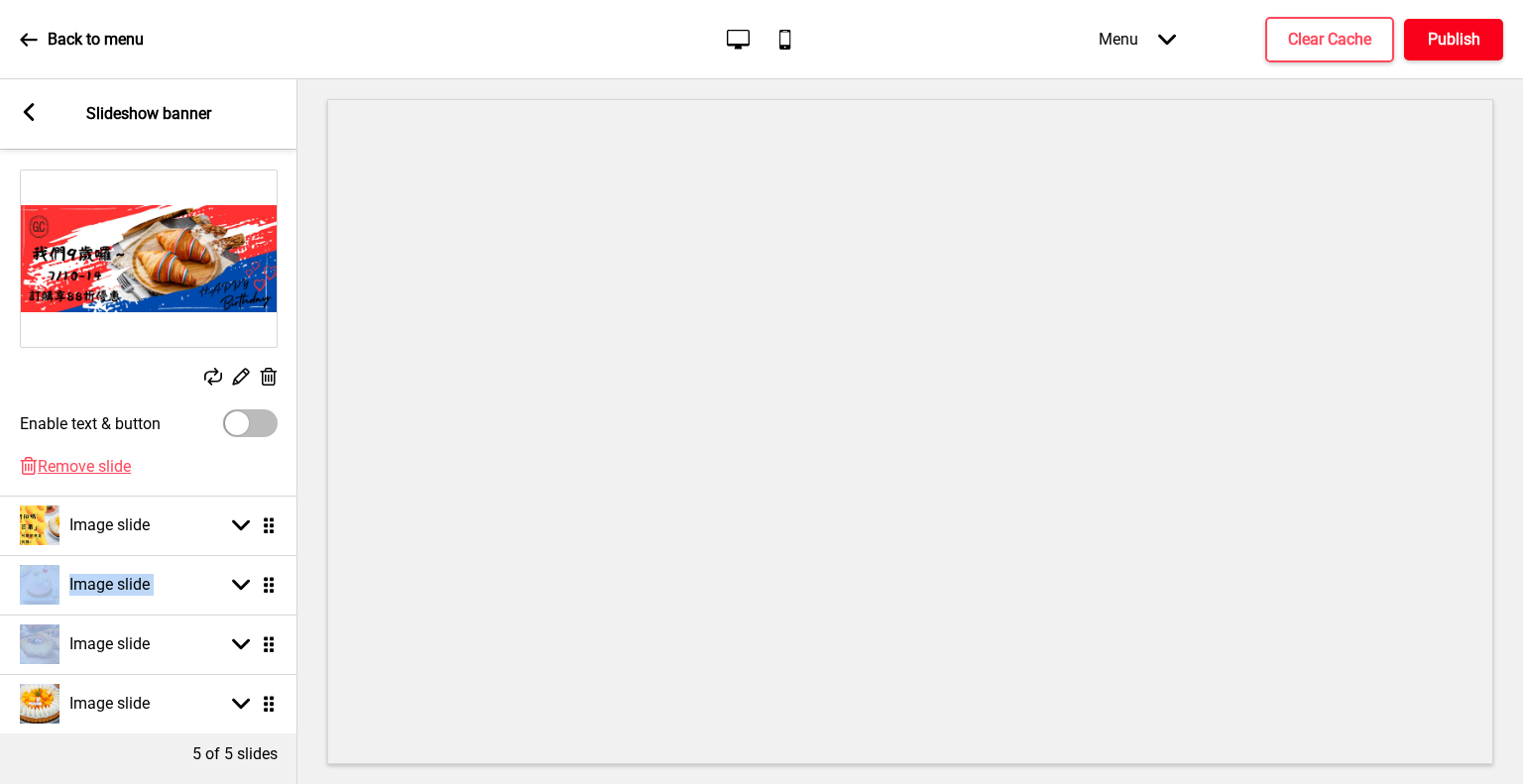 click on "Publish" at bounding box center (1454, 40) 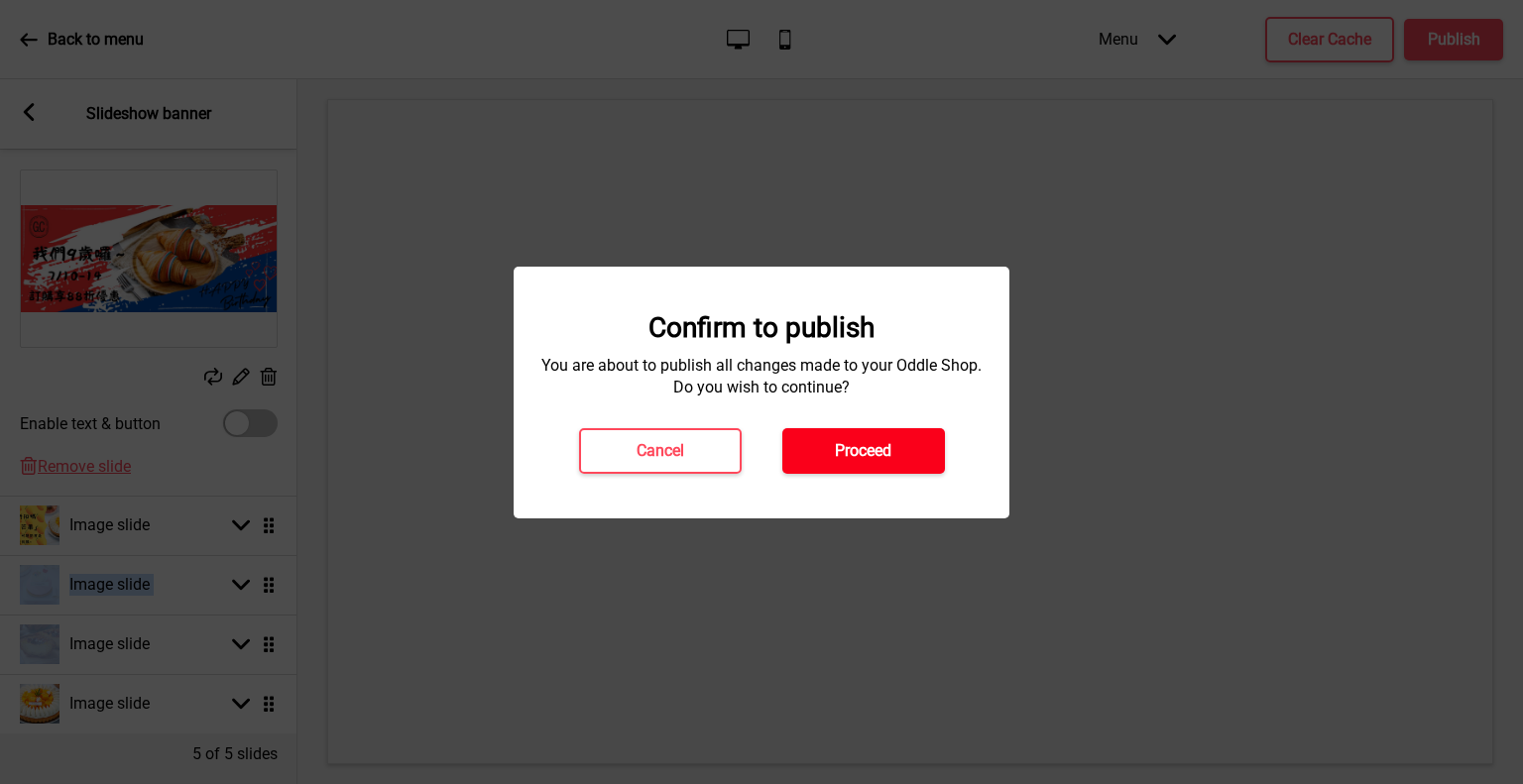click on "Proceed" at bounding box center [863, 451] 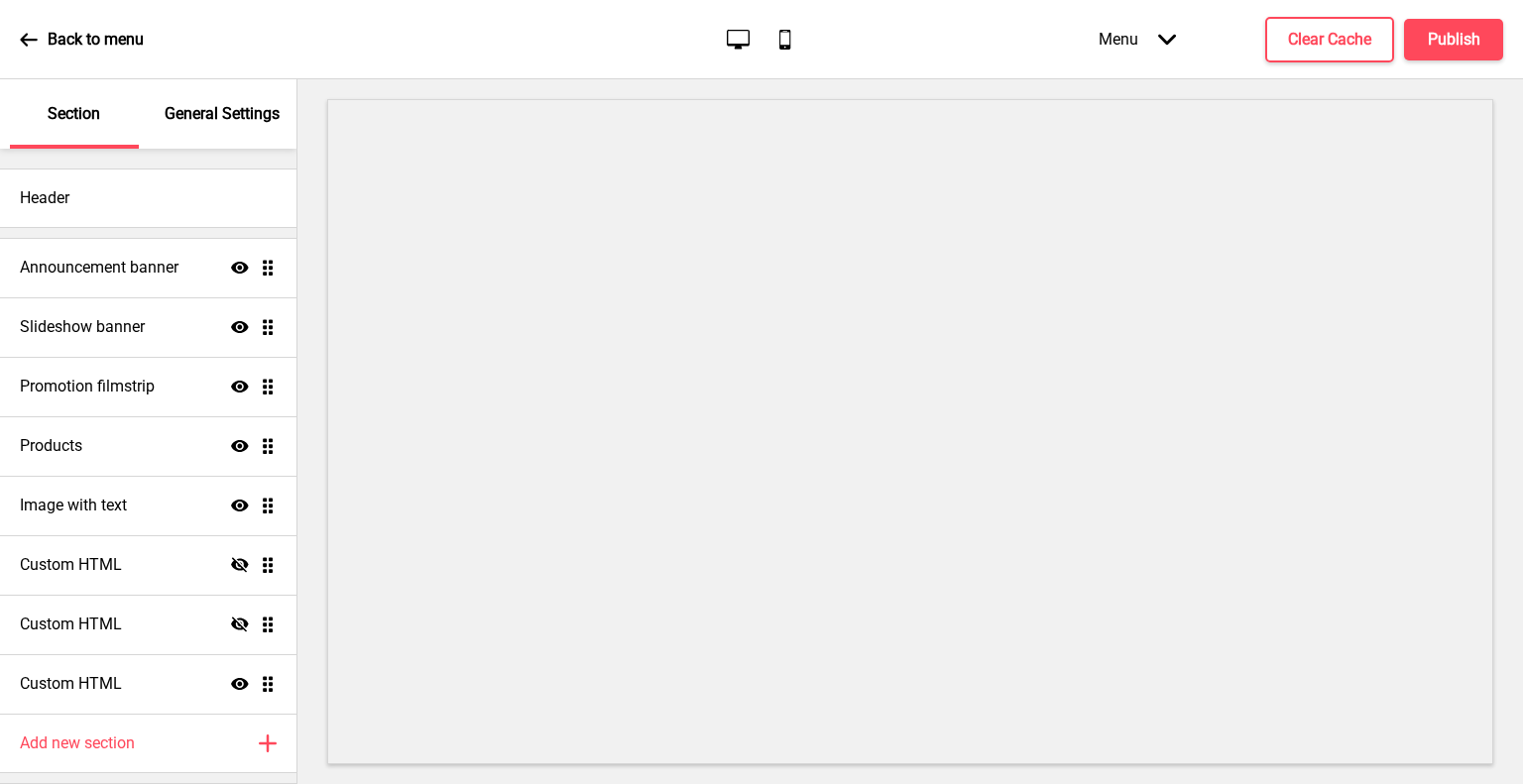 scroll, scrollTop: 0, scrollLeft: 0, axis: both 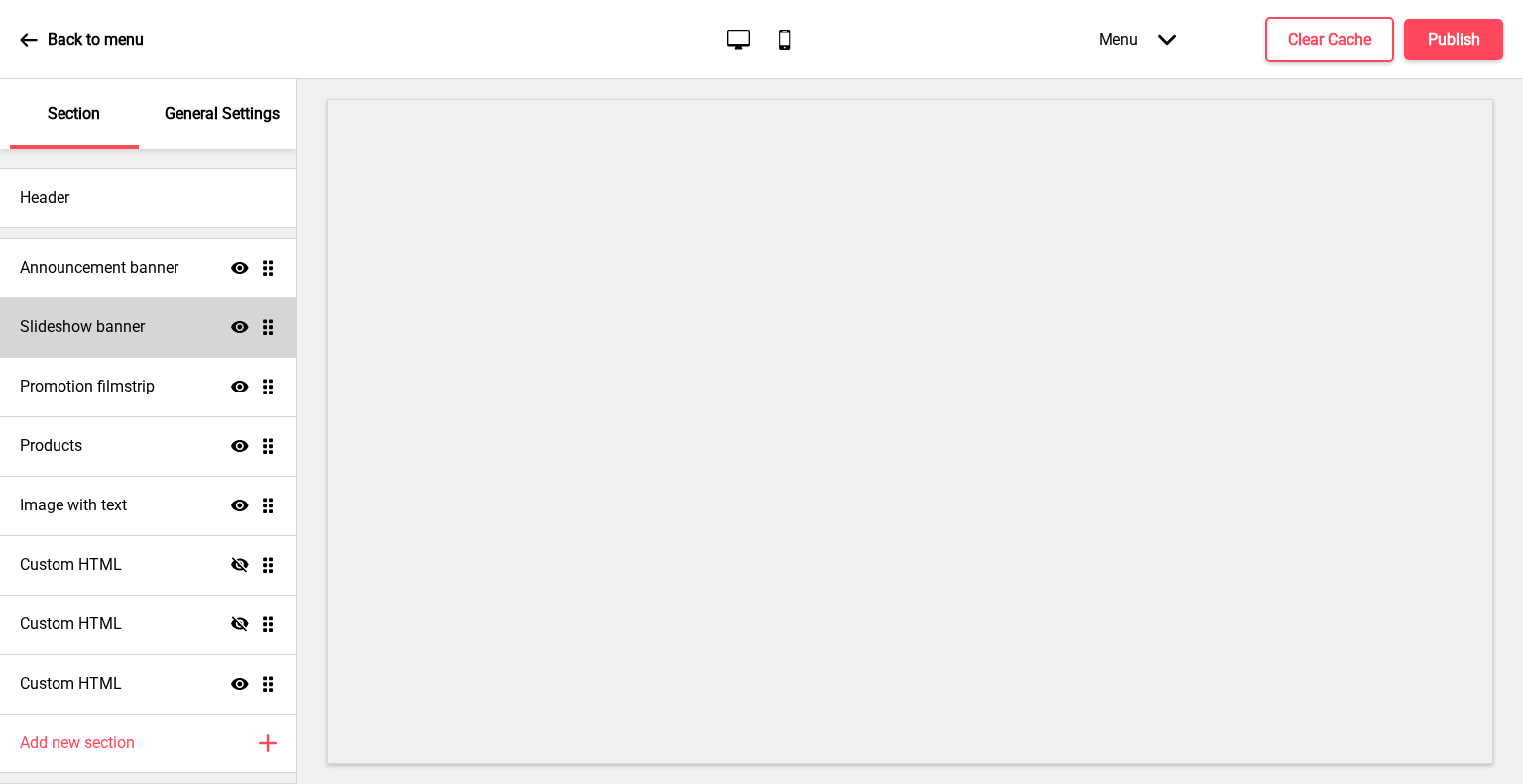 click on "Slideshow banner" at bounding box center (99, 268) 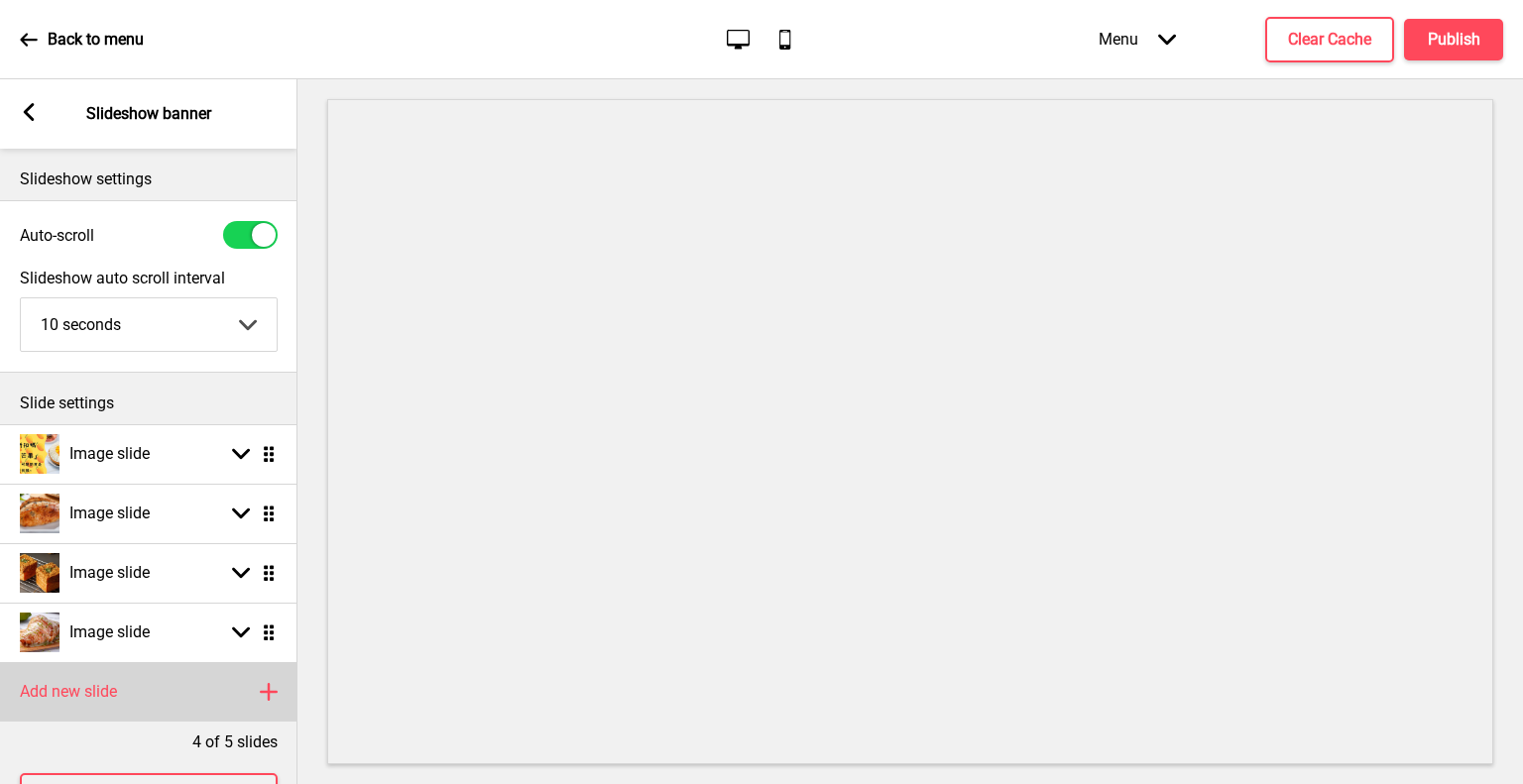 click on "Add new slide" at bounding box center [68, 692] 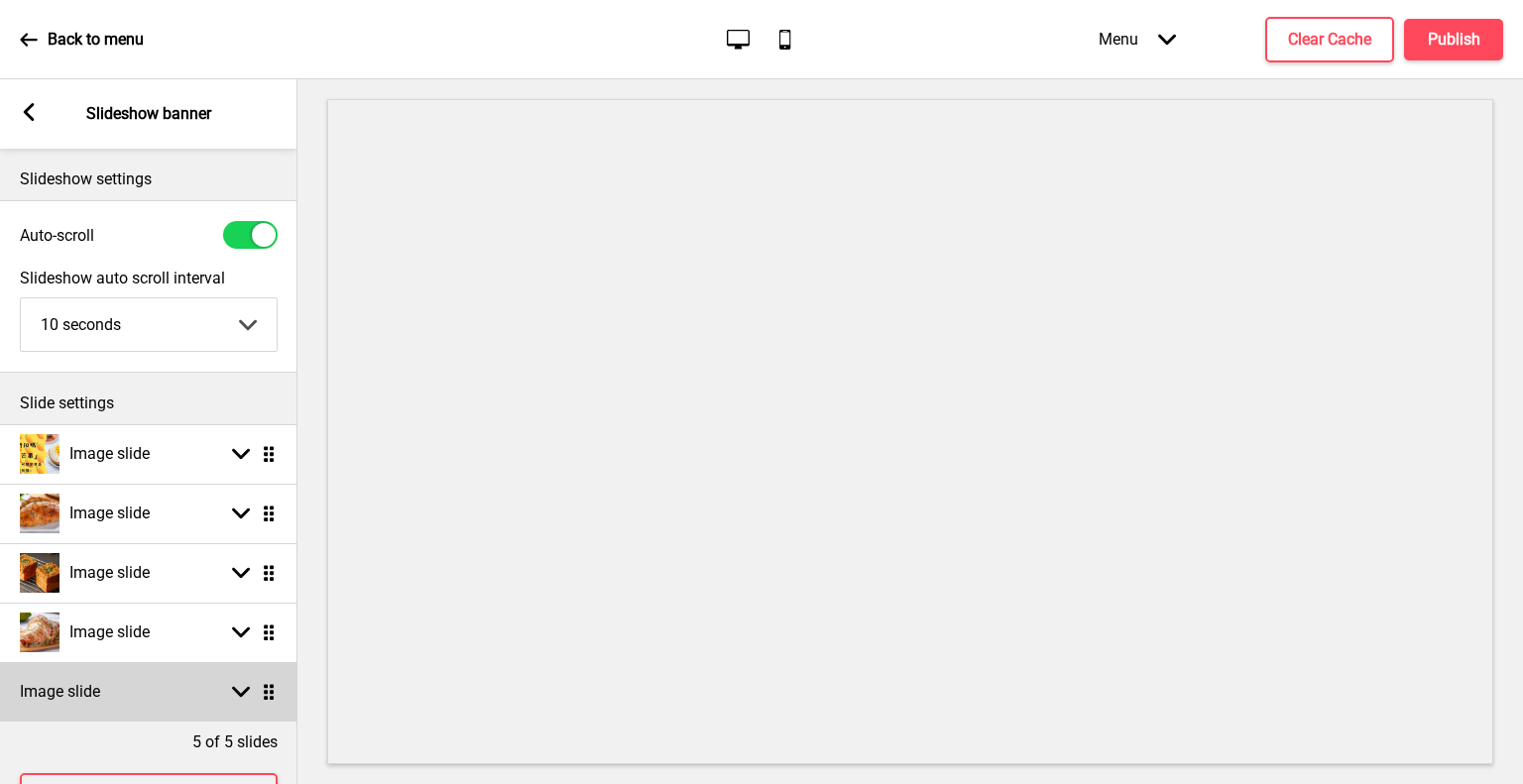 click at bounding box center (241, 692) 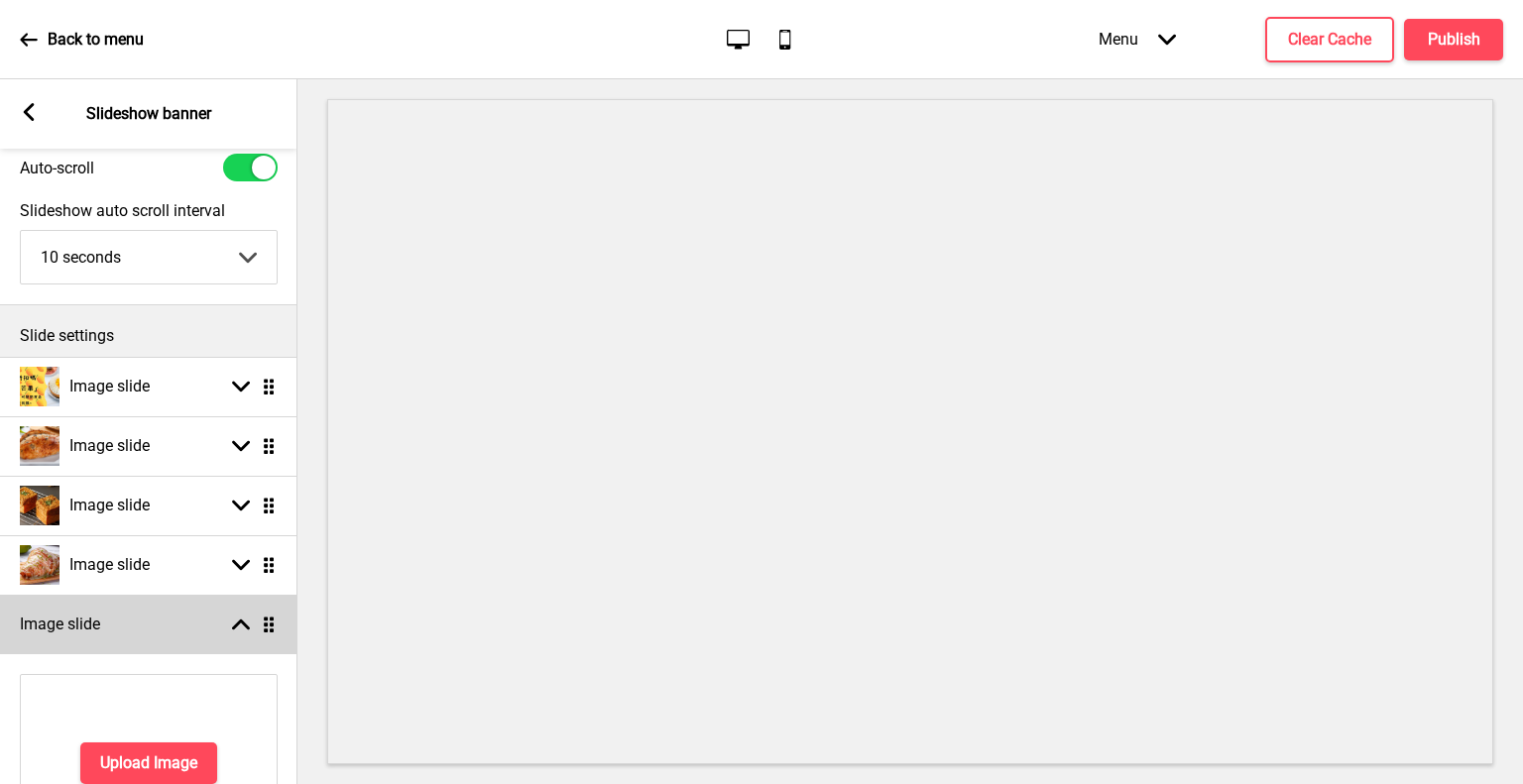 scroll, scrollTop: 198, scrollLeft: 0, axis: vertical 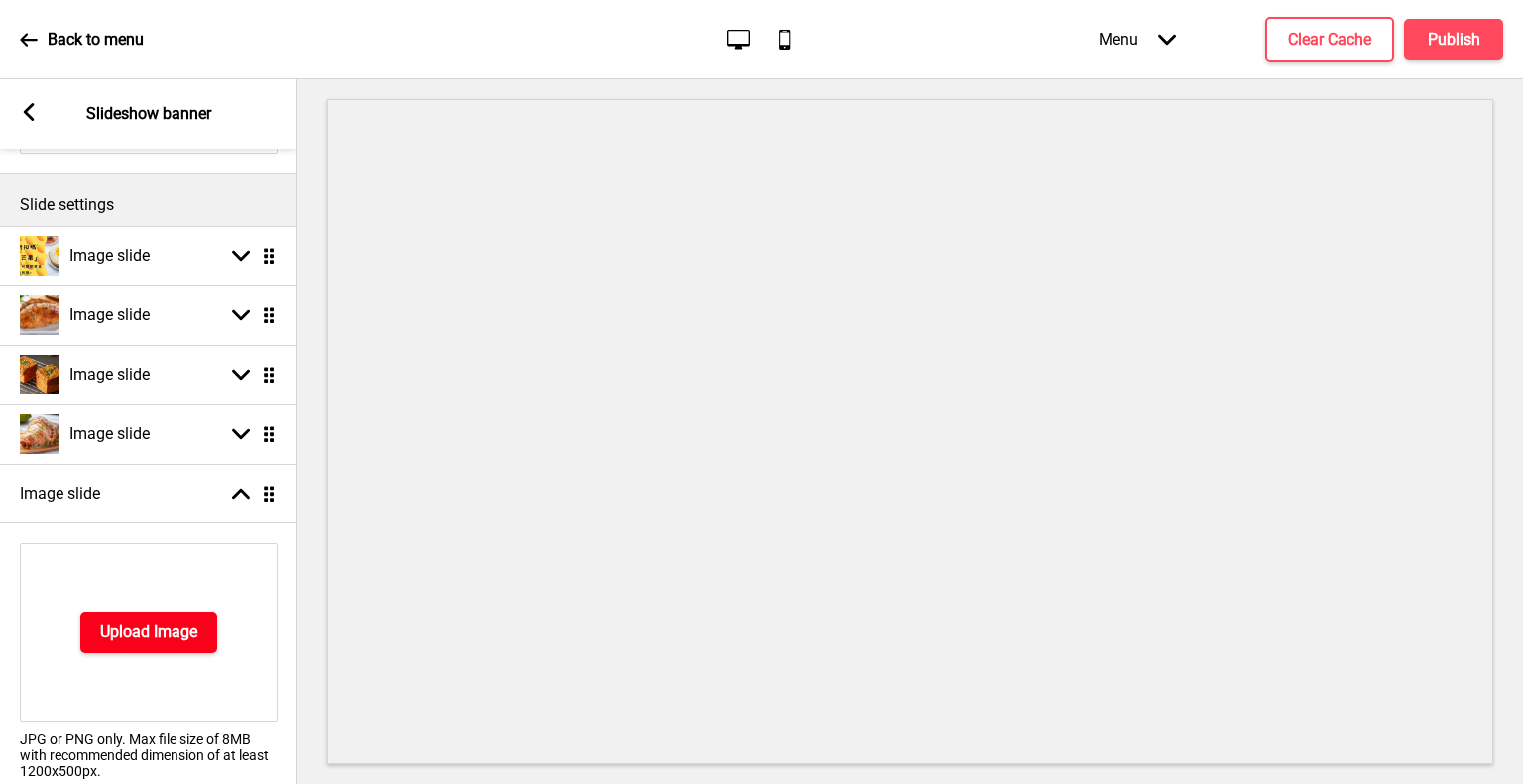 click on "Upload Image" at bounding box center [149, 632] 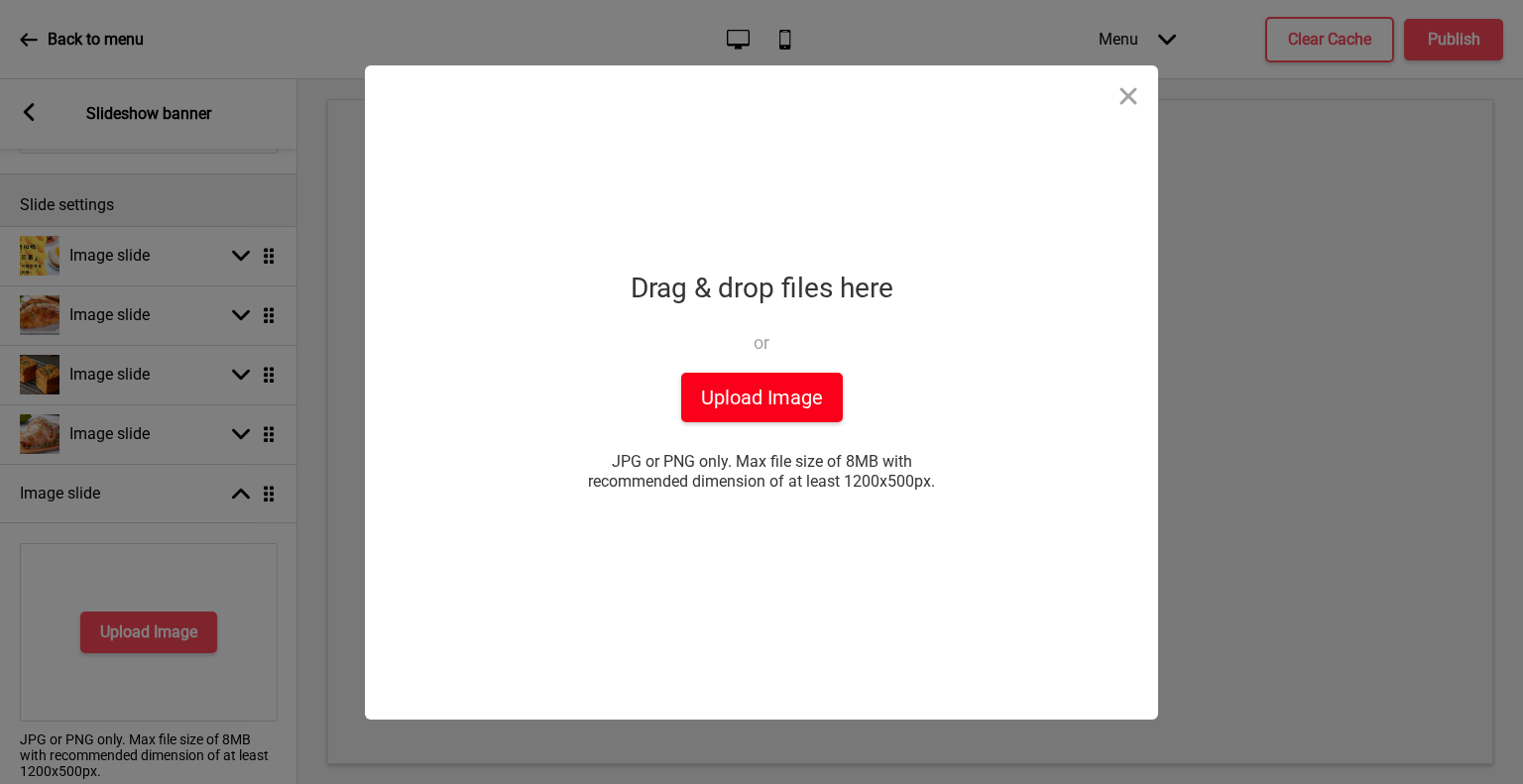 click on "Upload Image" at bounding box center [762, 397] 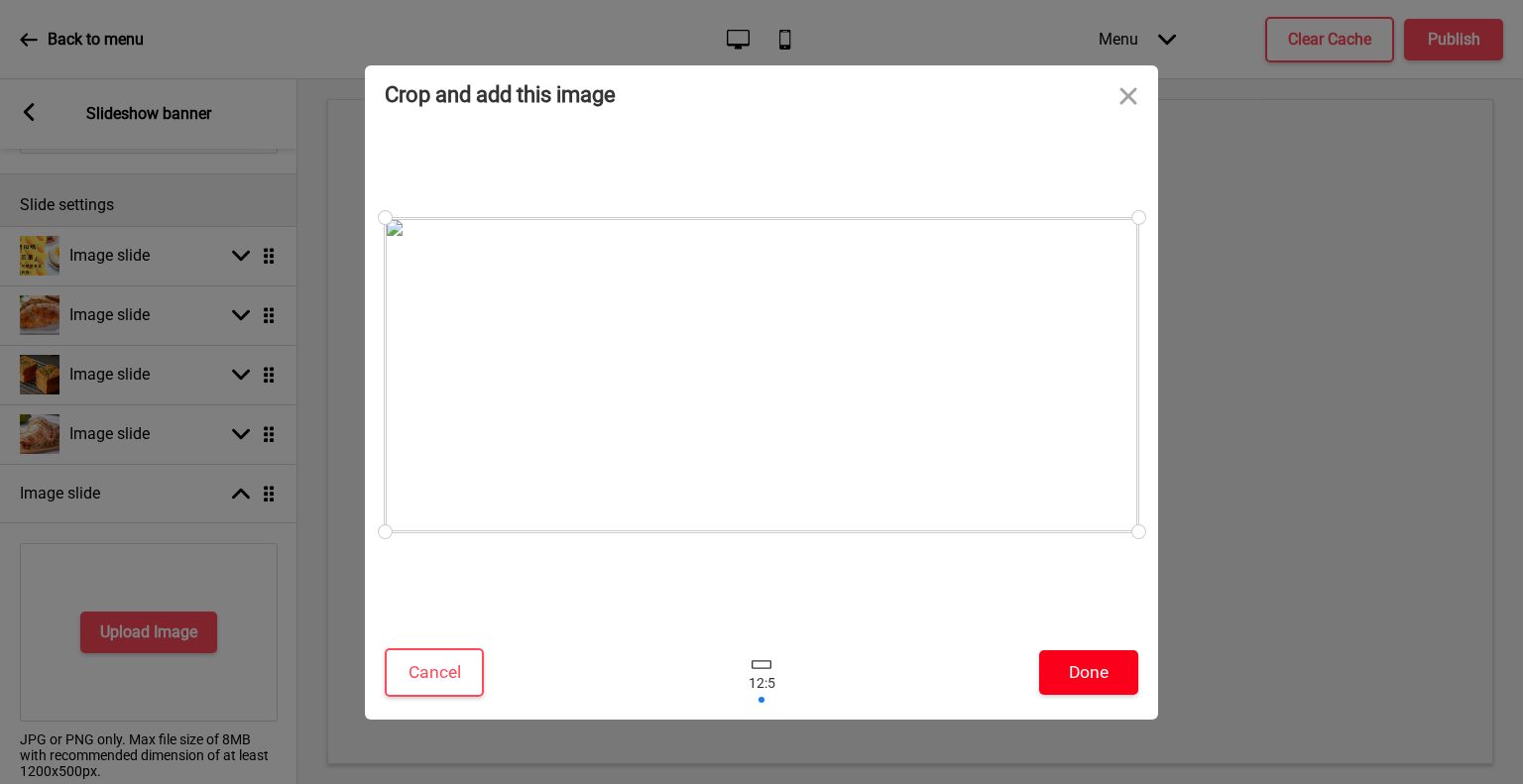 click on "Done" at bounding box center (1089, 672) 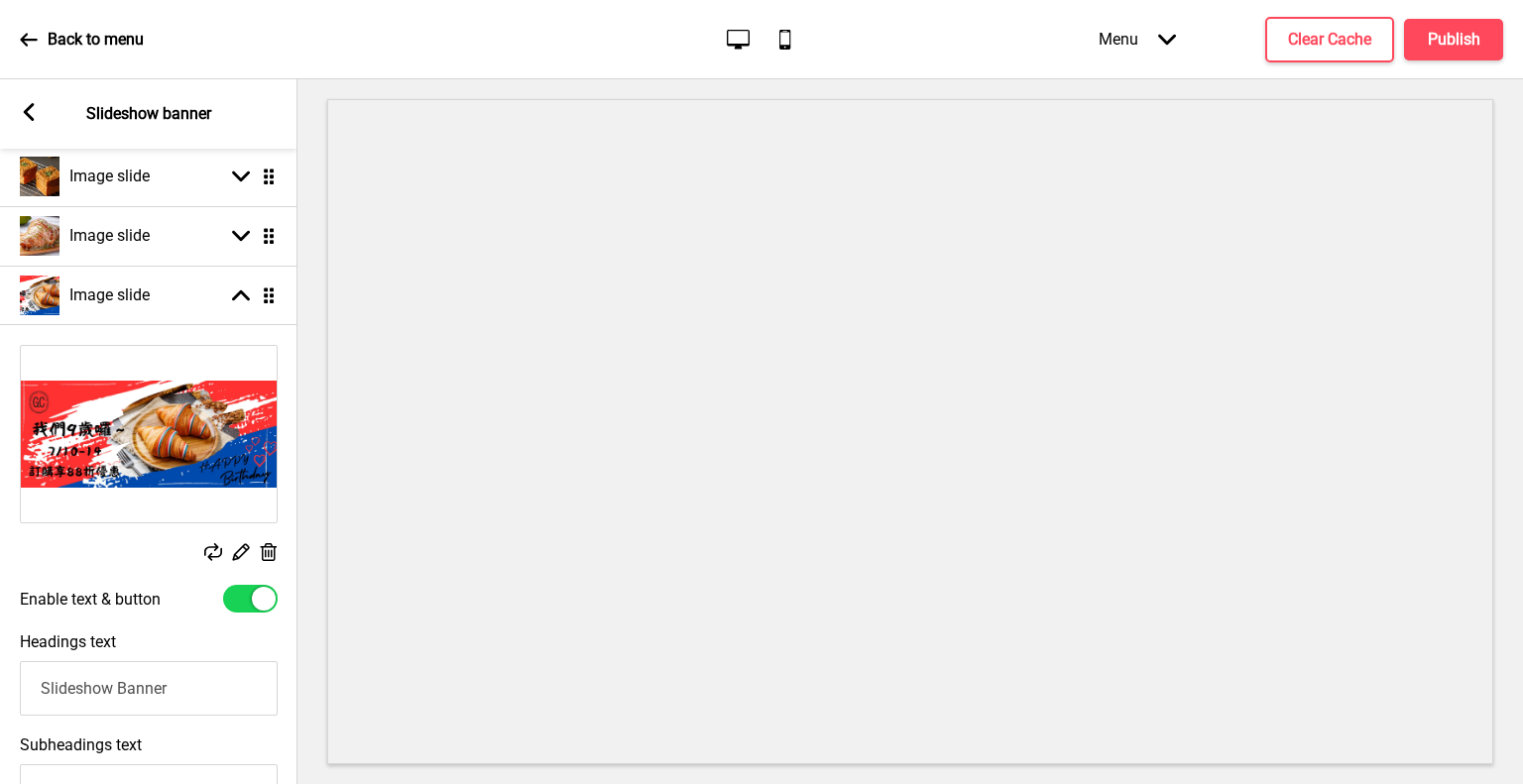 scroll, scrollTop: 496, scrollLeft: 0, axis: vertical 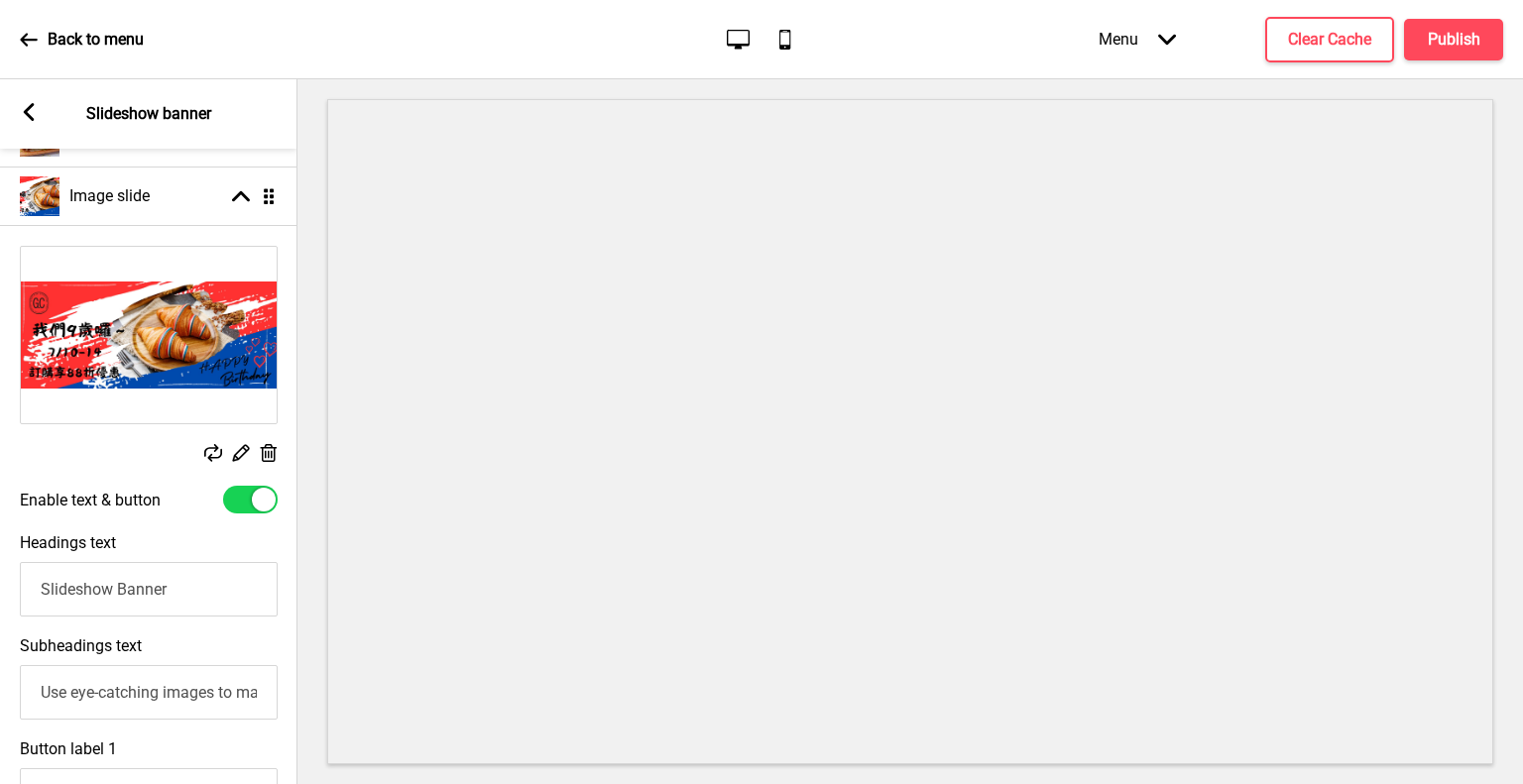 click at bounding box center [264, 500] 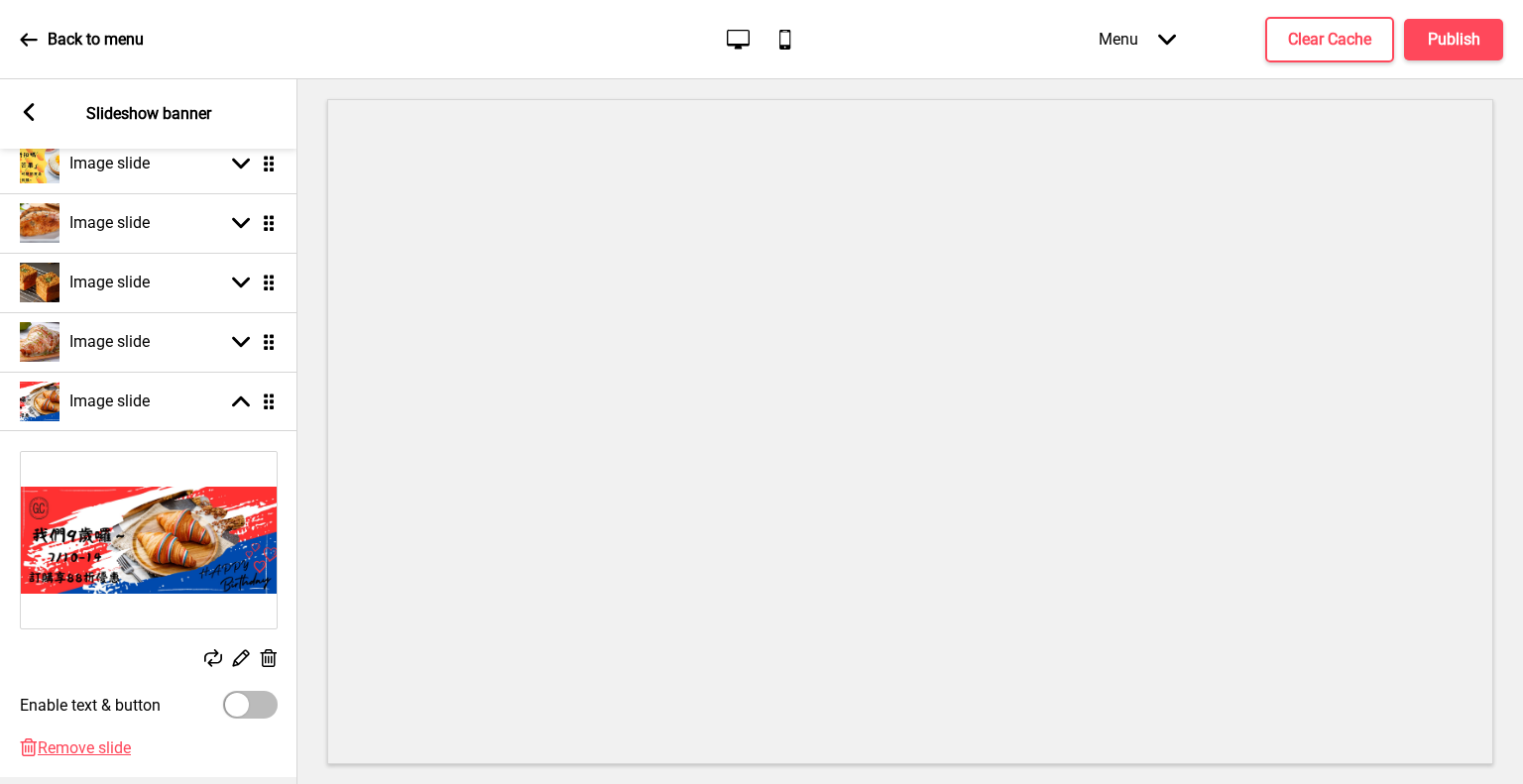 scroll, scrollTop: 235, scrollLeft: 0, axis: vertical 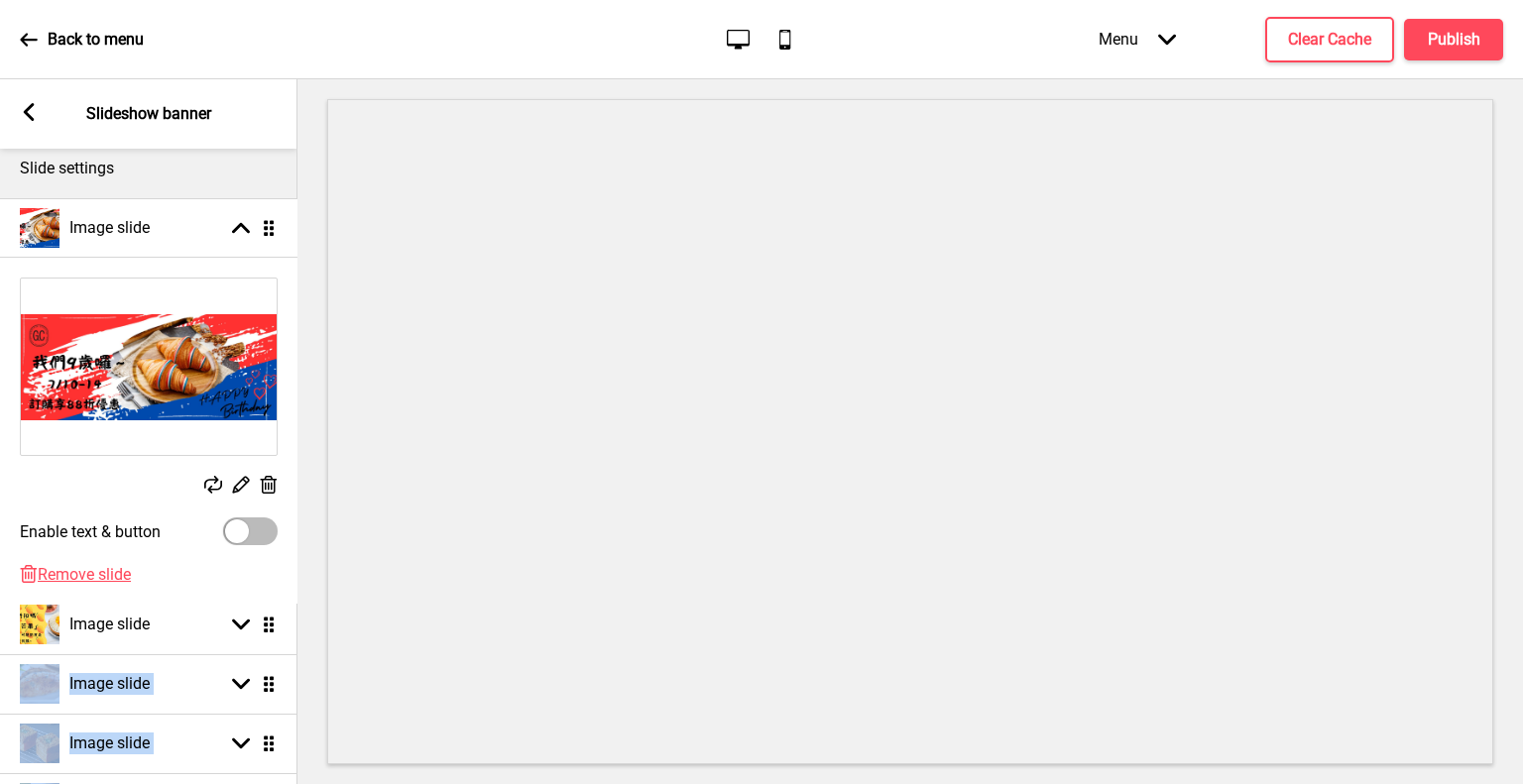 drag, startPoint x: 270, startPoint y: 458, endPoint x: 251, endPoint y: 230, distance: 228.7903 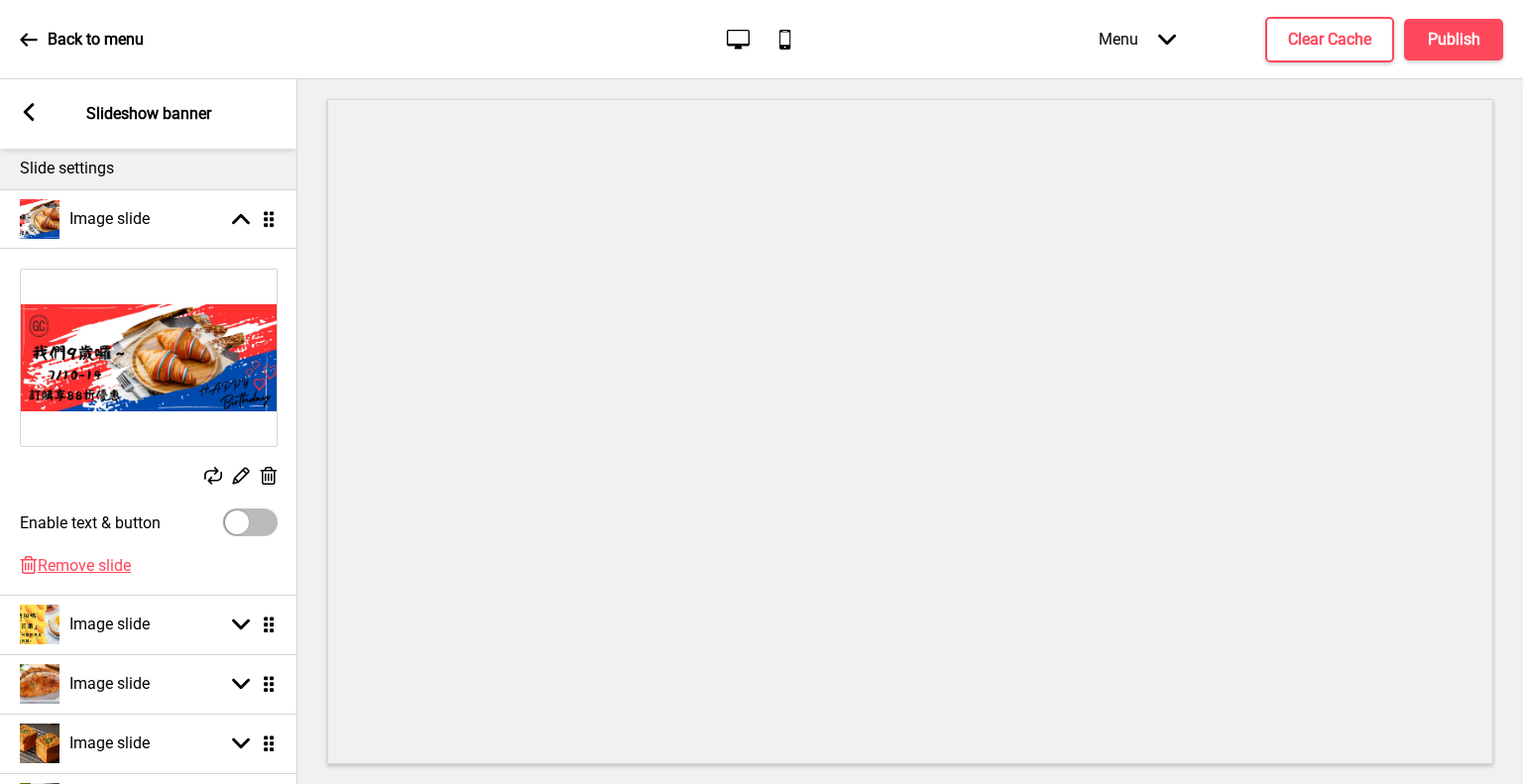 click on "Slide settings" at bounding box center [149, 164] 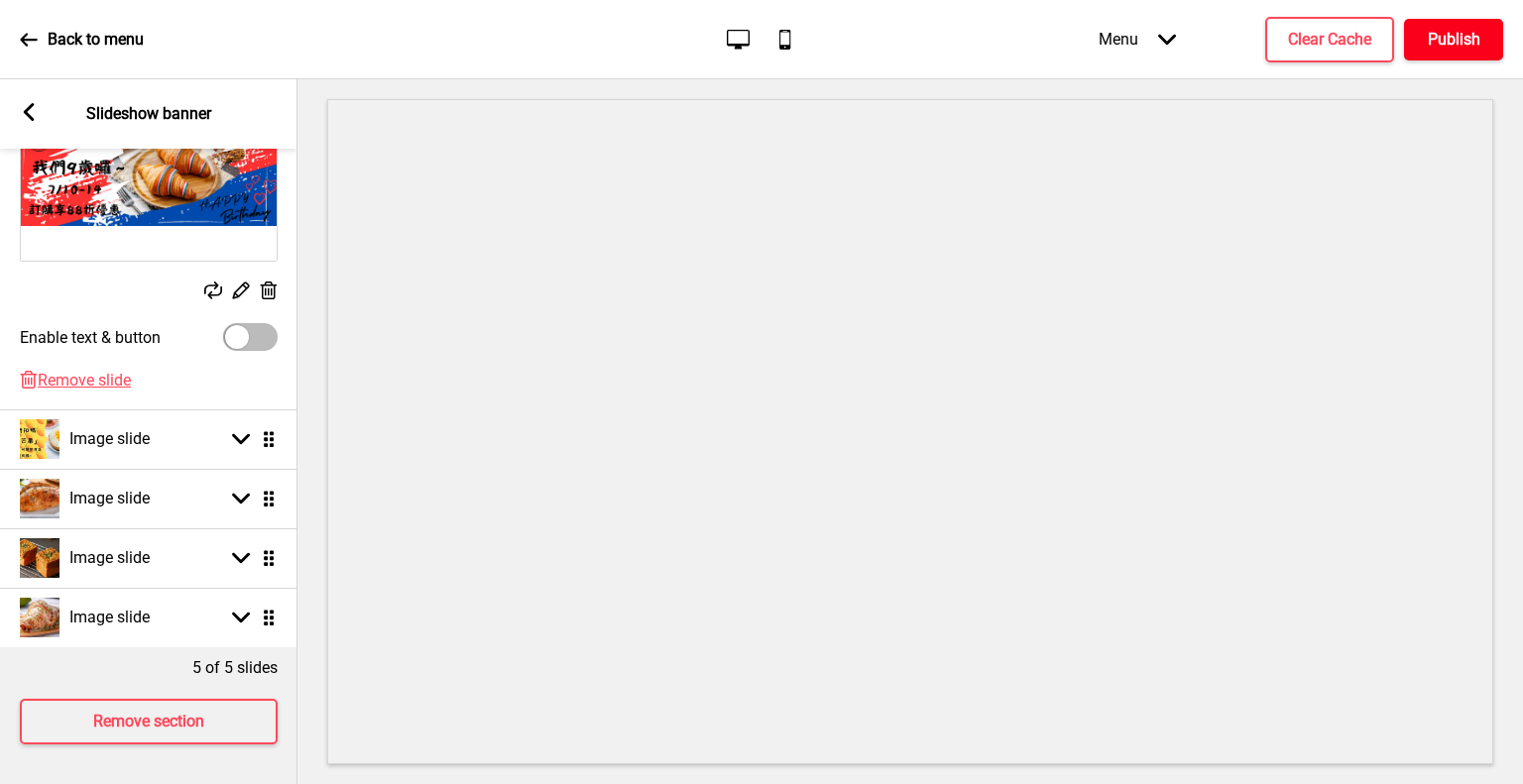 click on "Publish" at bounding box center [1454, 40] 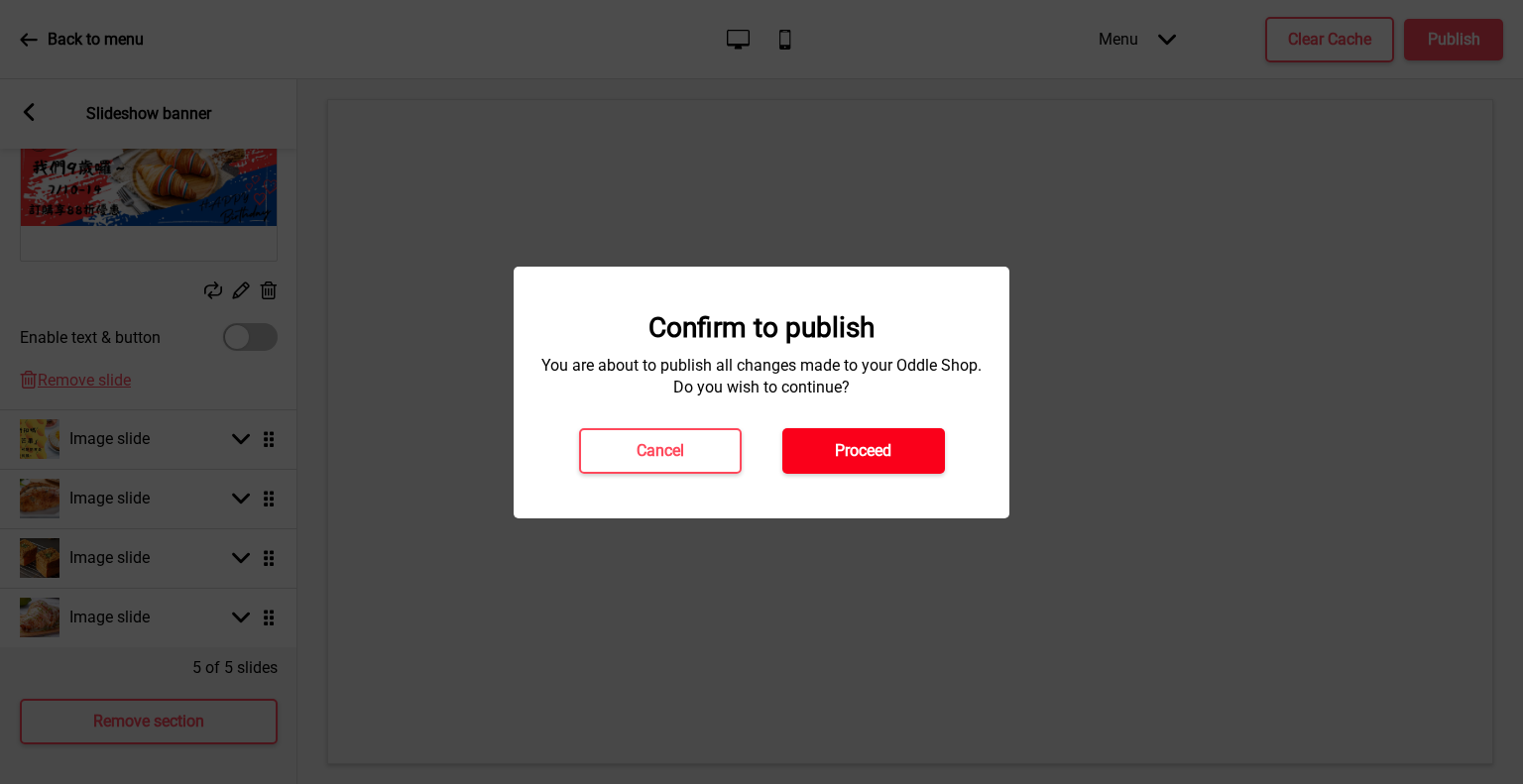 click on "Proceed" at bounding box center (863, 451) 